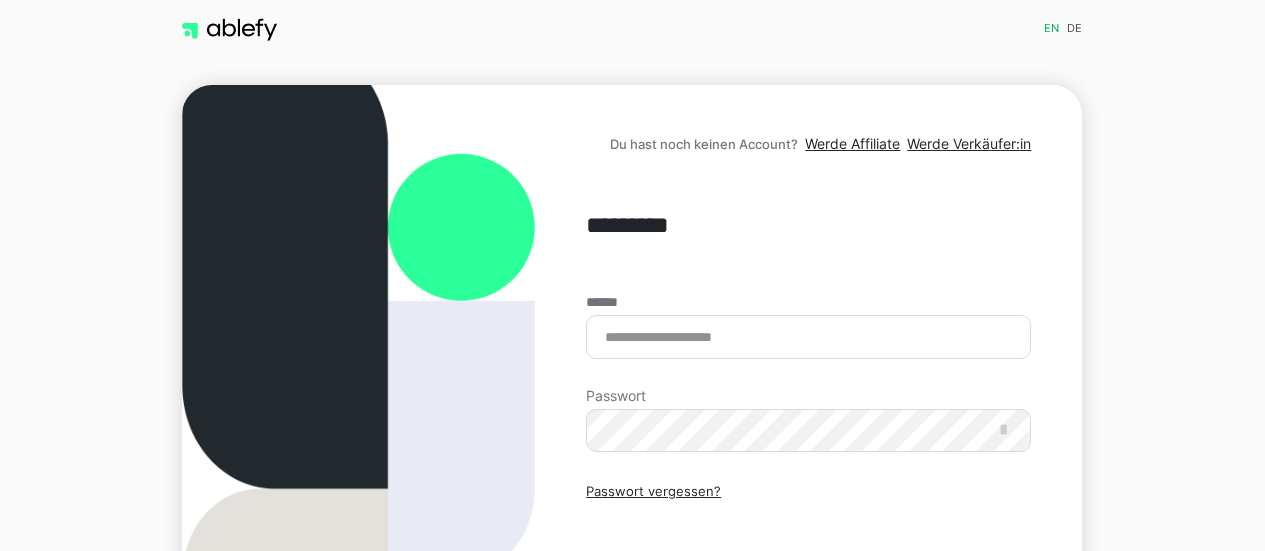 scroll, scrollTop: 0, scrollLeft: 0, axis: both 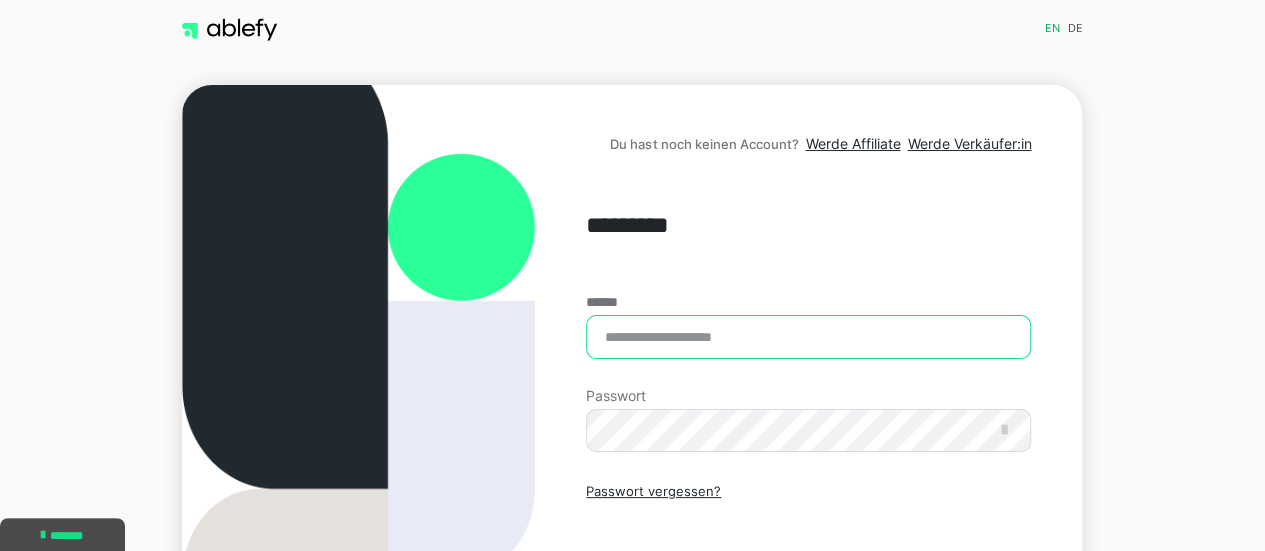 click on "******" at bounding box center (808, 337) 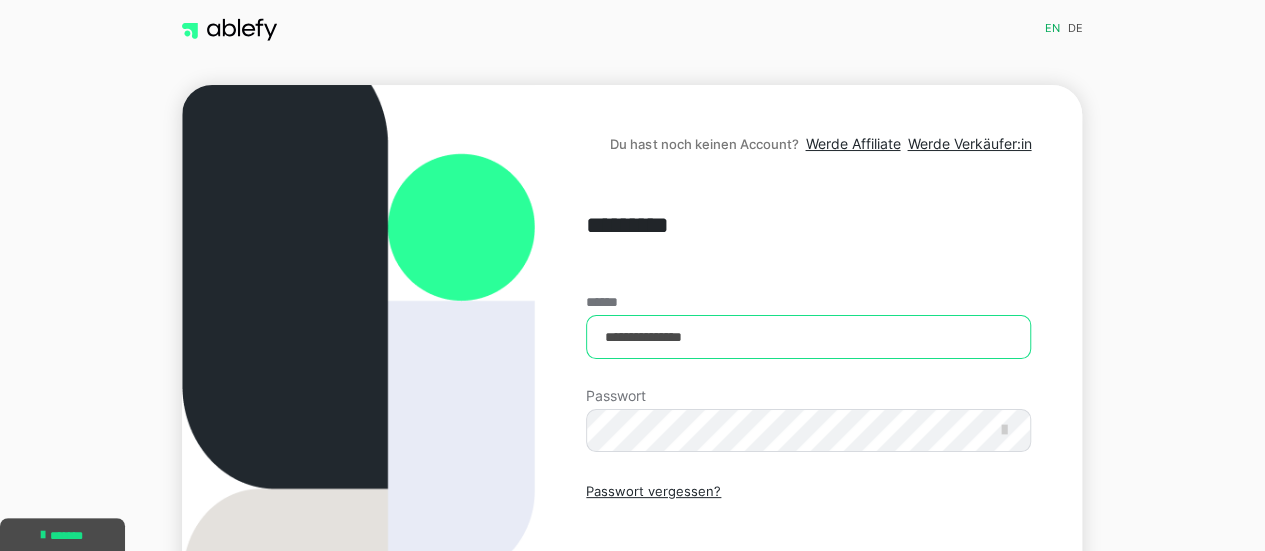 type on "**********" 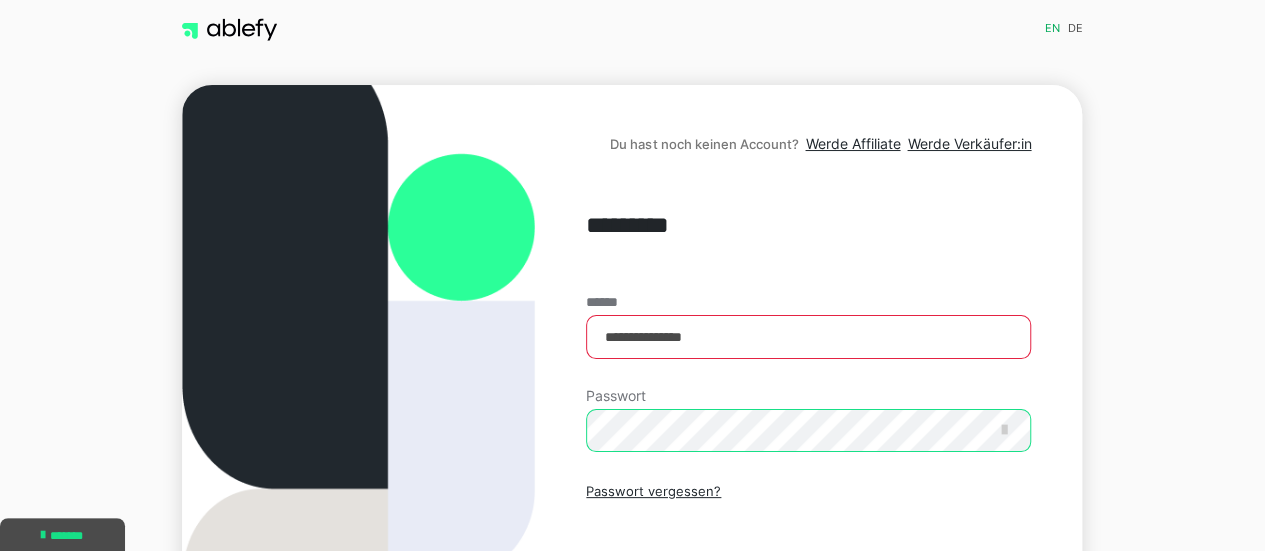 click on "Einloggen" at bounding box center (808, 578) 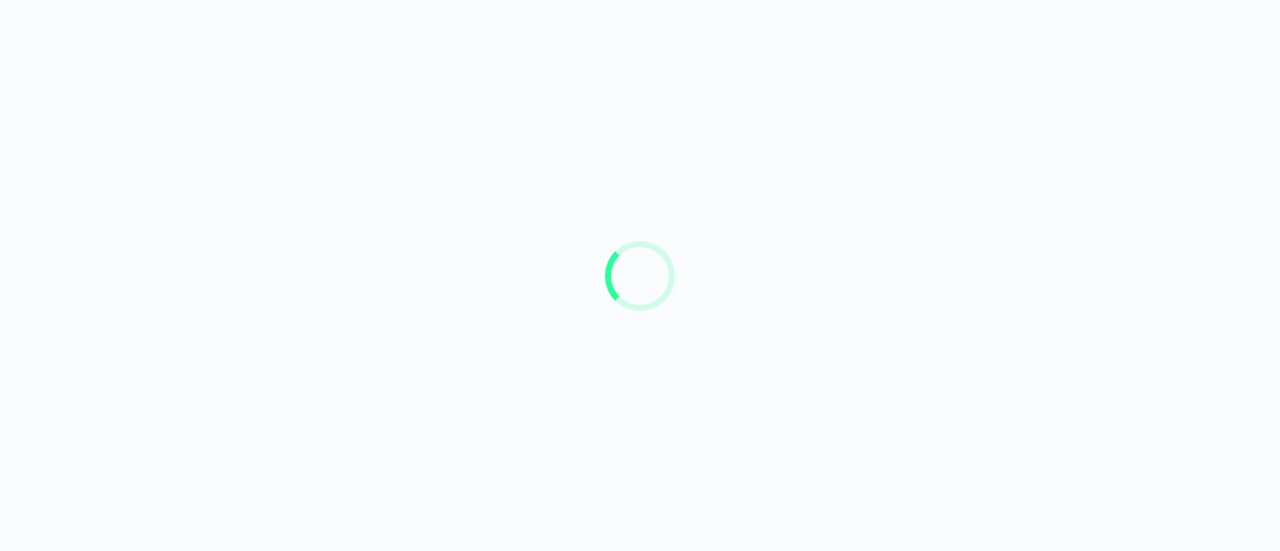 scroll, scrollTop: 0, scrollLeft: 0, axis: both 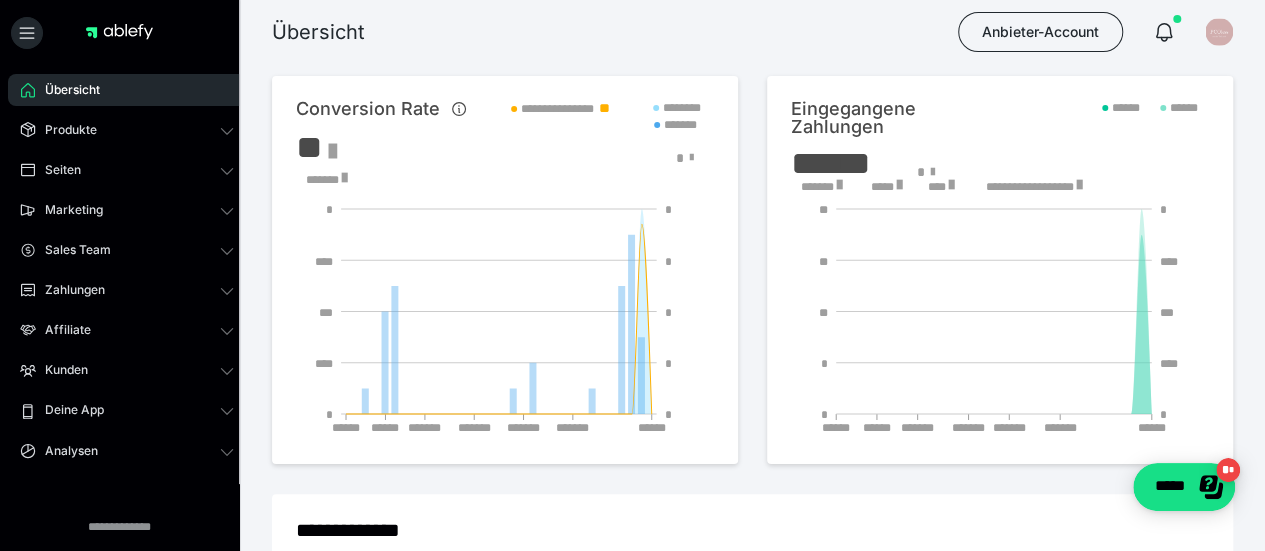 click on "******" 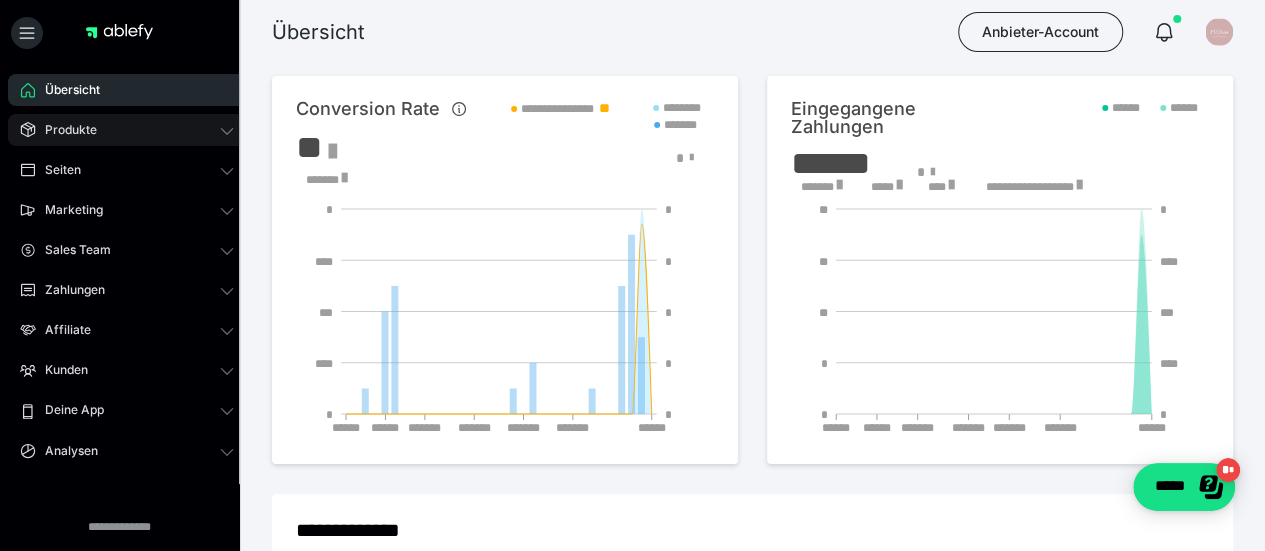 click on "Produkte" at bounding box center (127, 130) 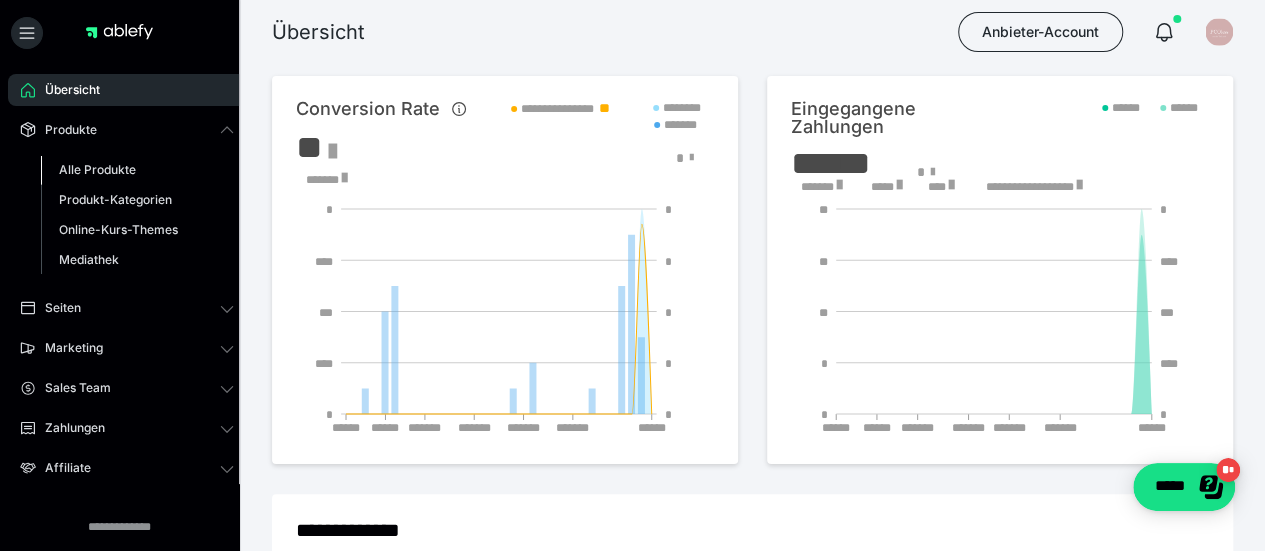 click on "Alle Produkte" at bounding box center [97, 169] 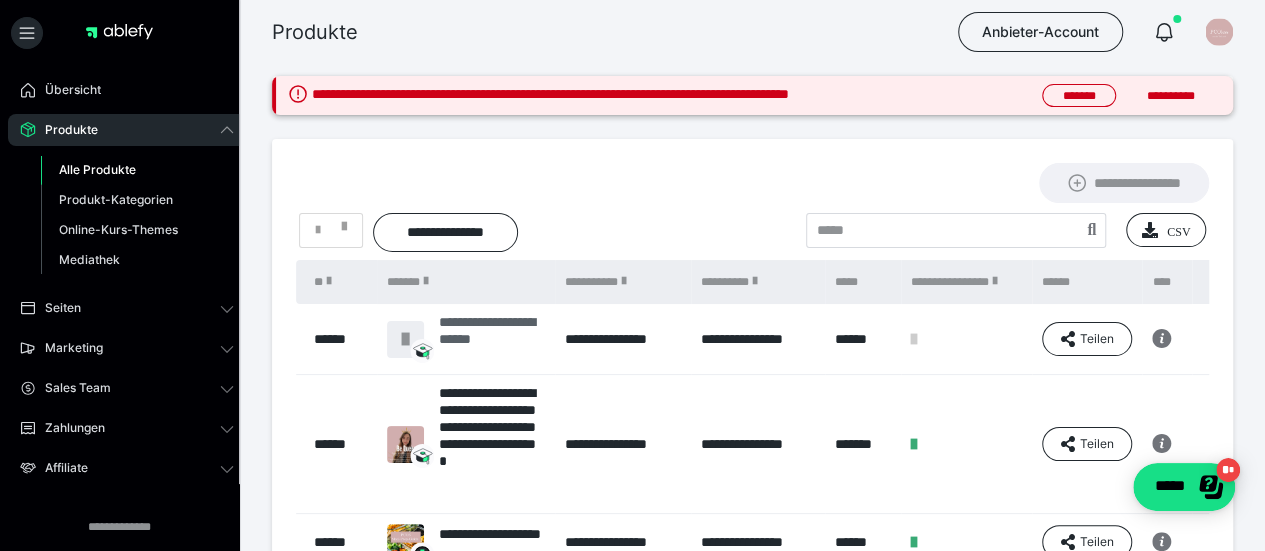 click on "**********" at bounding box center [492, 339] 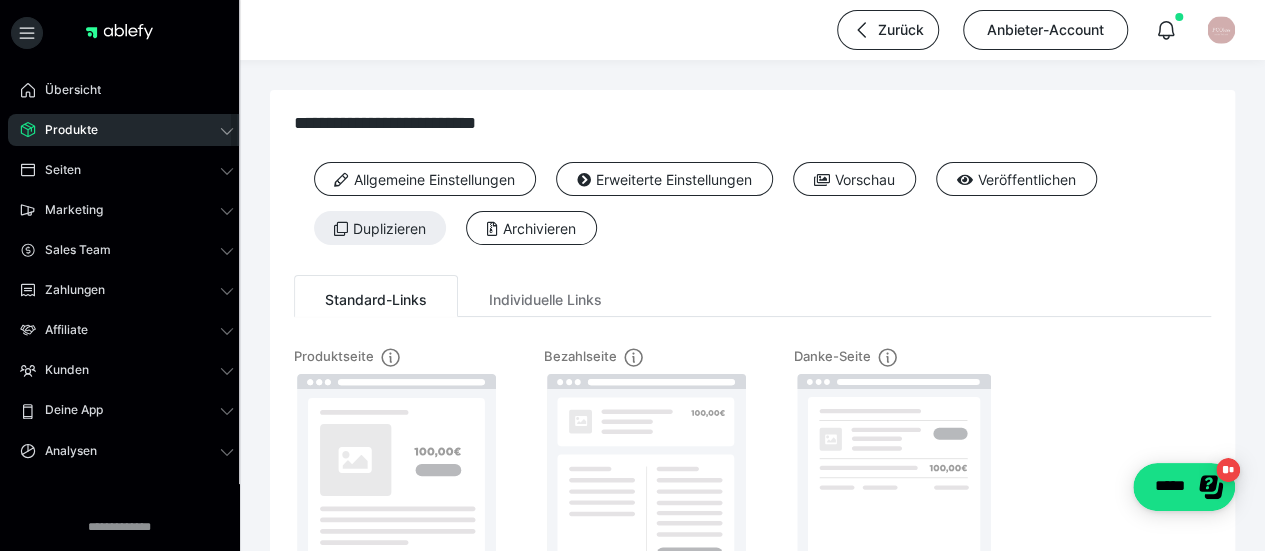 click on "Produkte" at bounding box center [127, 130] 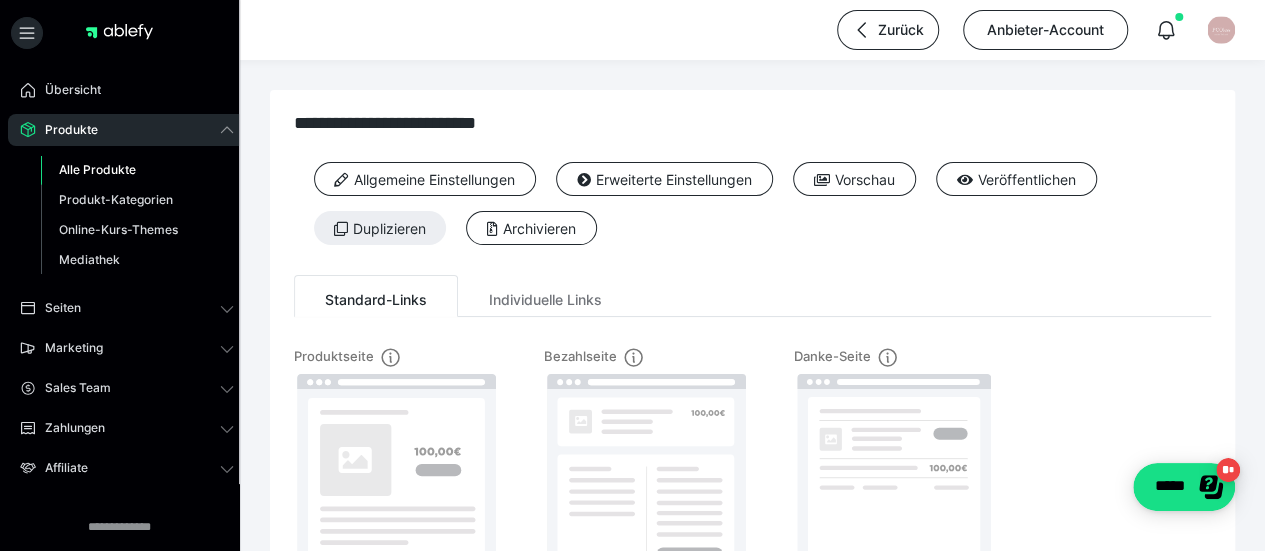 click on "Alle Produkte" at bounding box center [97, 169] 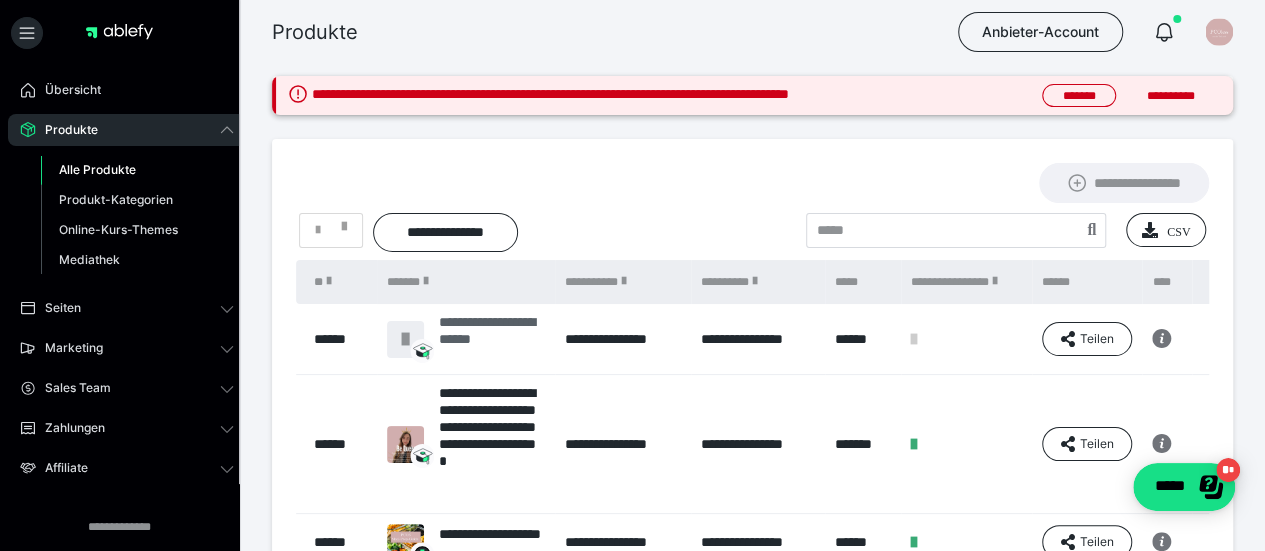 click on "**********" at bounding box center [492, 339] 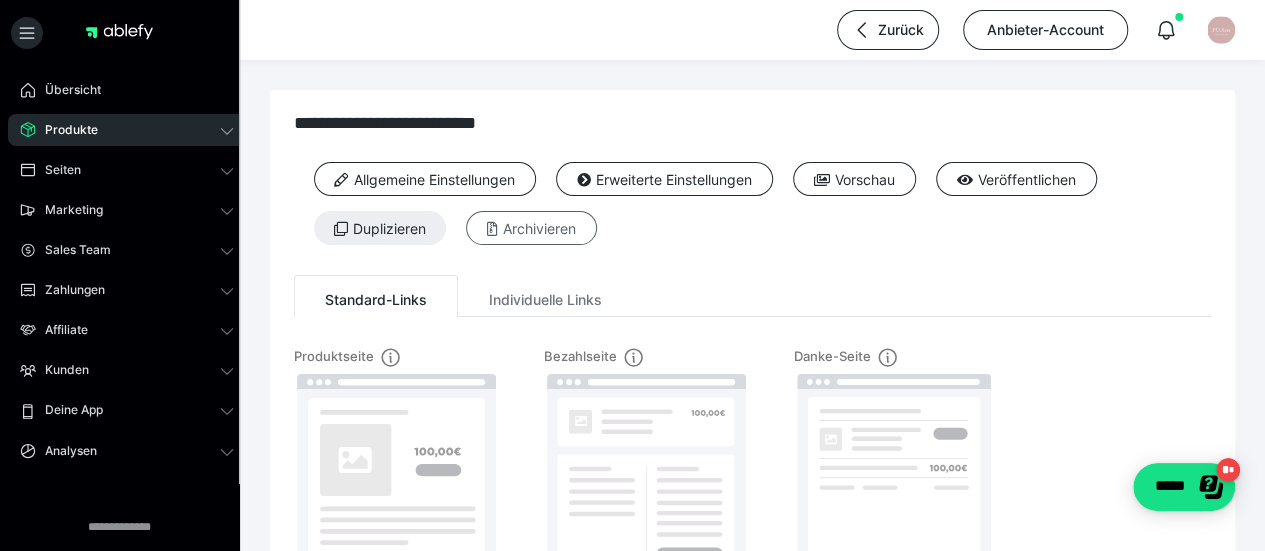 click on "Archivieren" at bounding box center (531, 228) 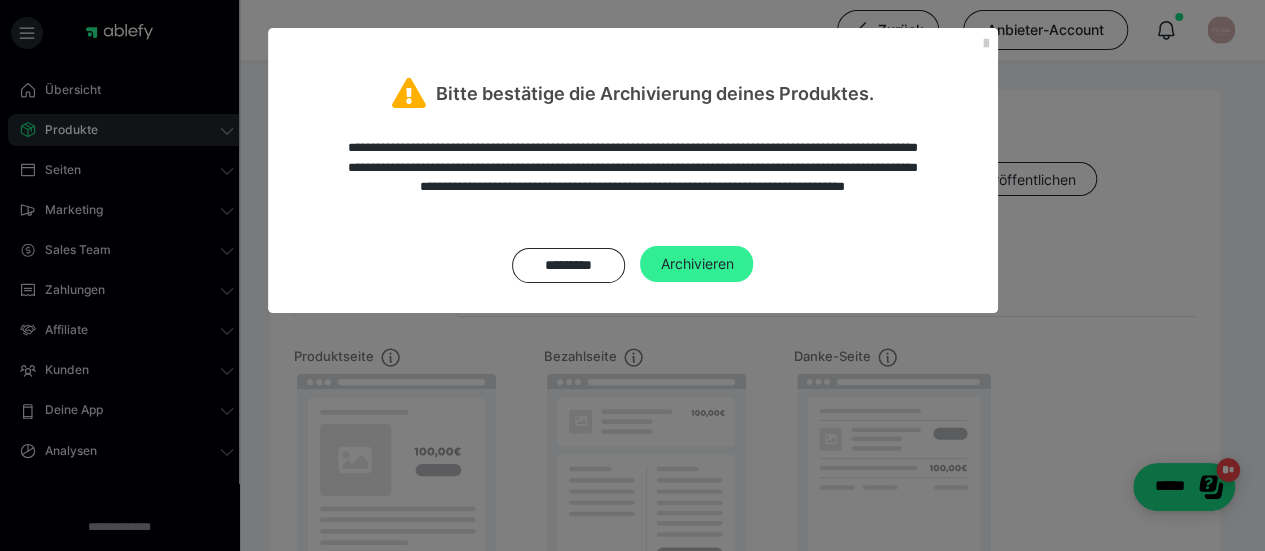 click on "Archivieren" at bounding box center (696, 264) 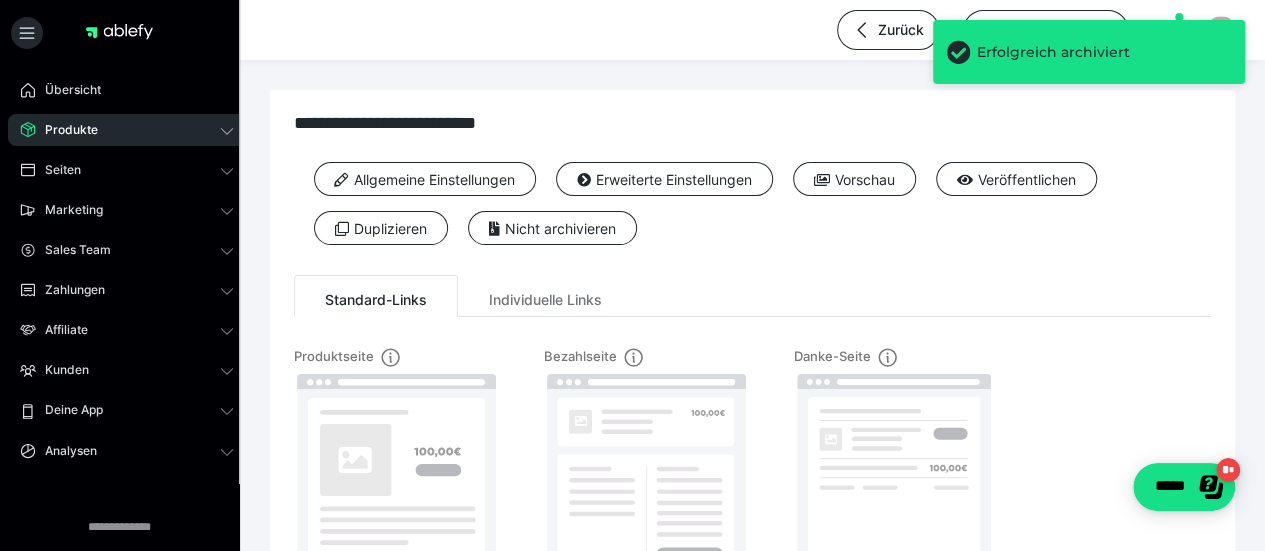 click on "Produkte" at bounding box center [64, 130] 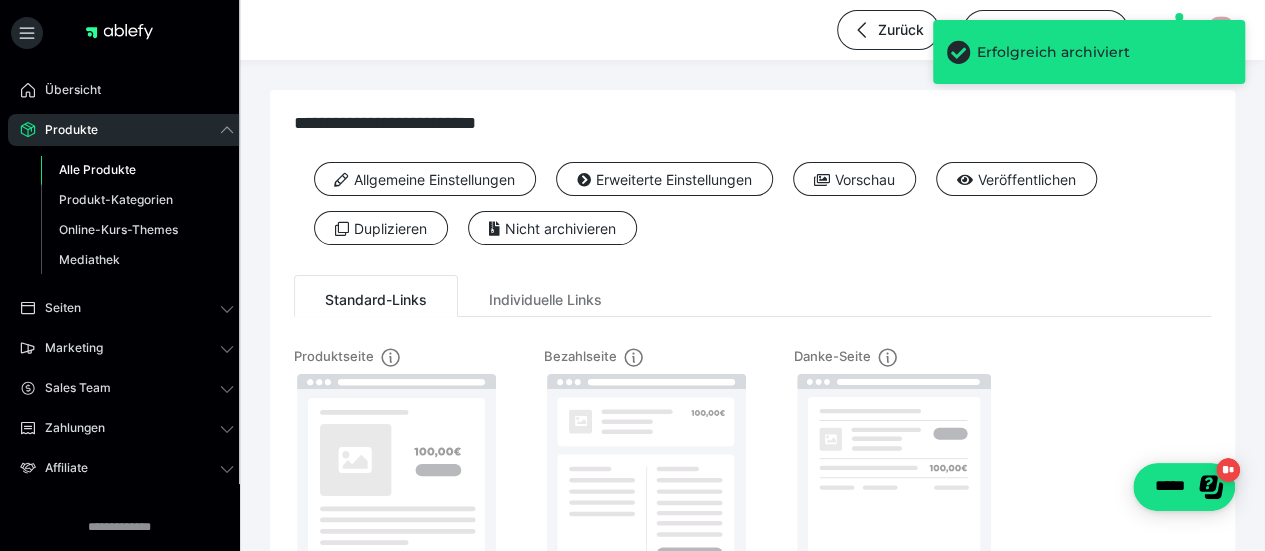 click on "Alle Produkte" at bounding box center (97, 169) 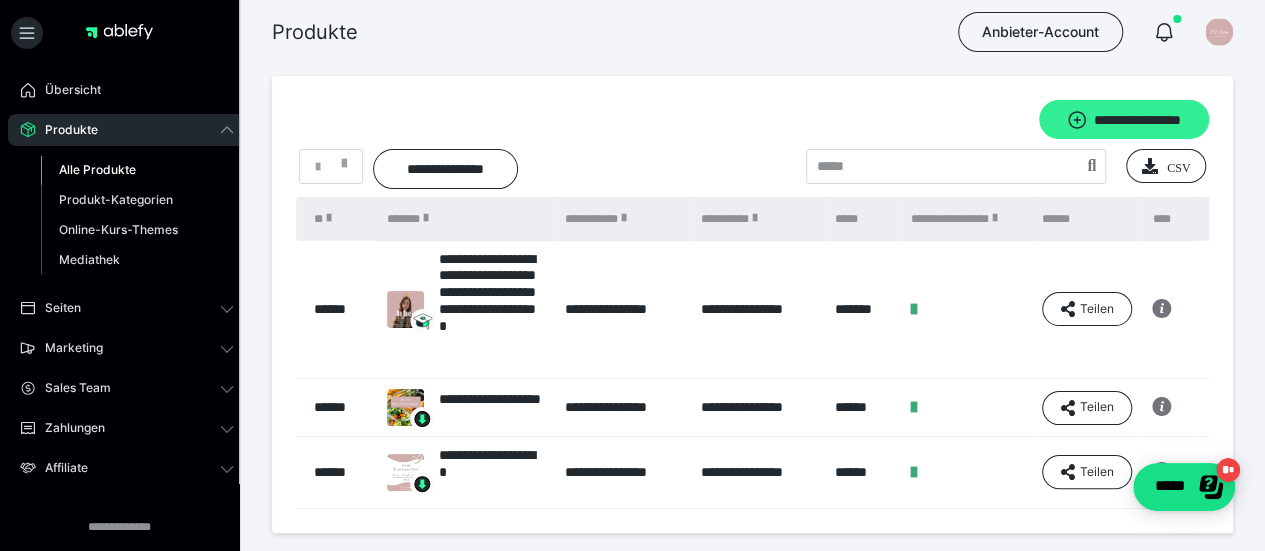 click on "**********" at bounding box center (1124, 119) 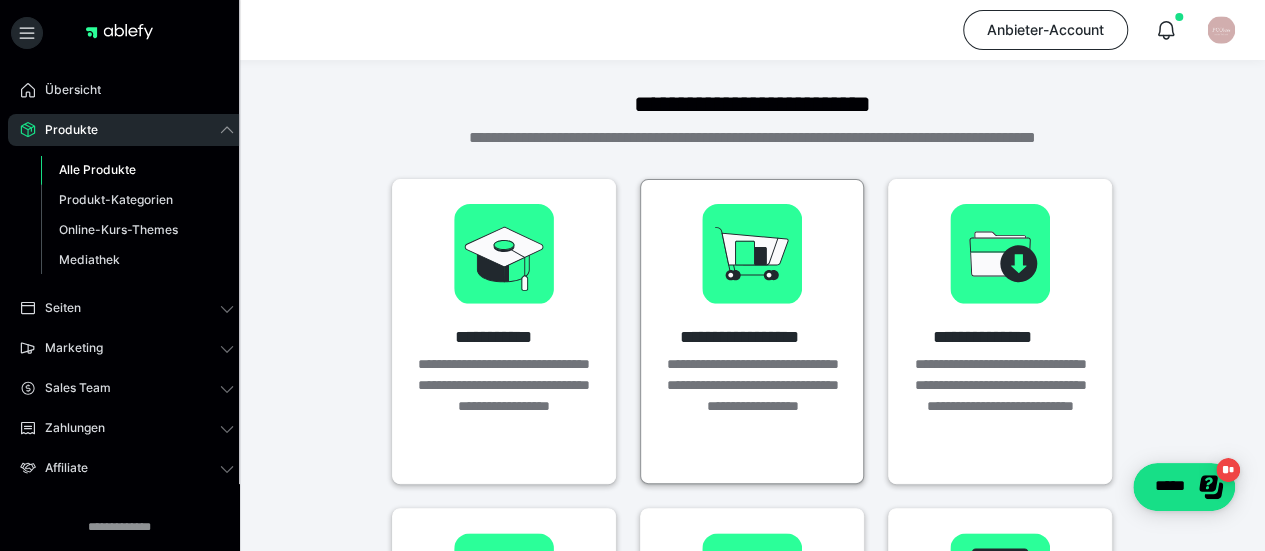click at bounding box center [752, 254] 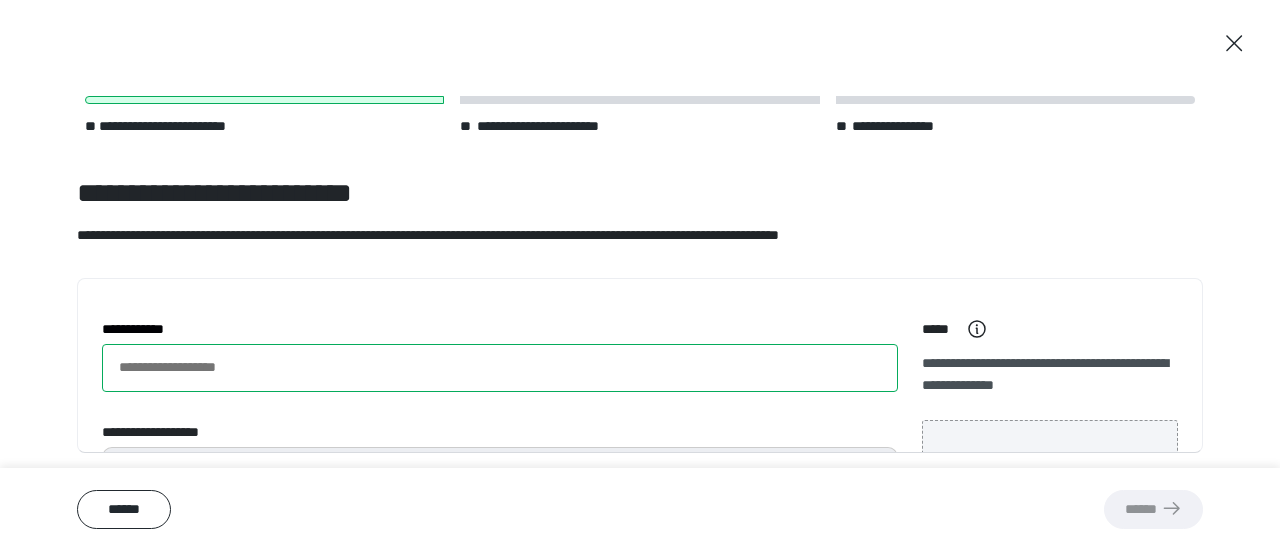 click on "**********" at bounding box center [500, 368] 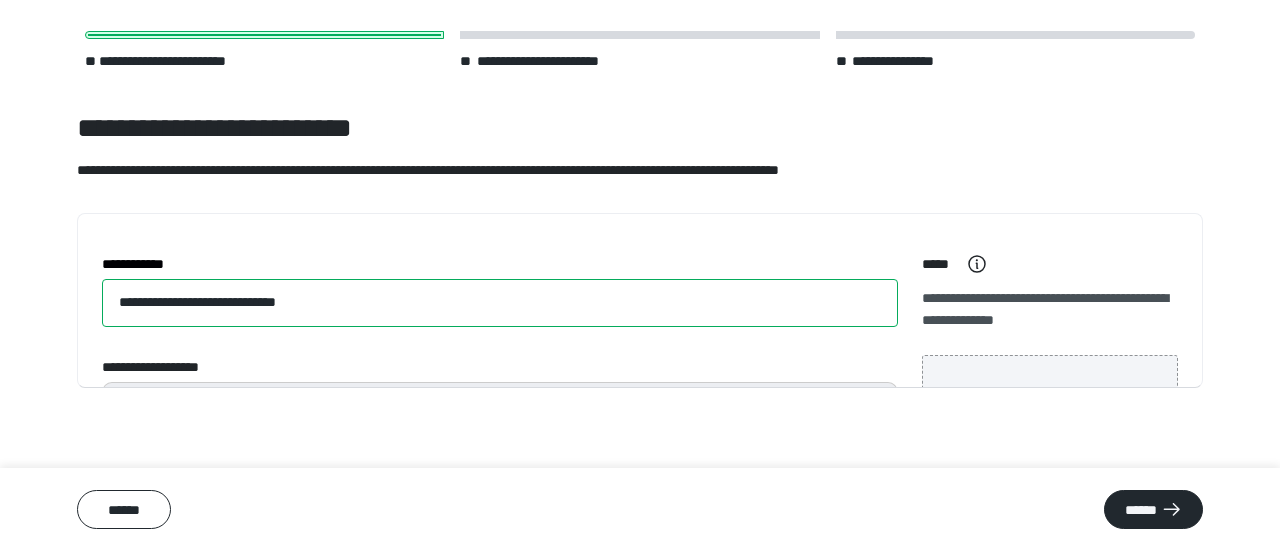 type on "**********" 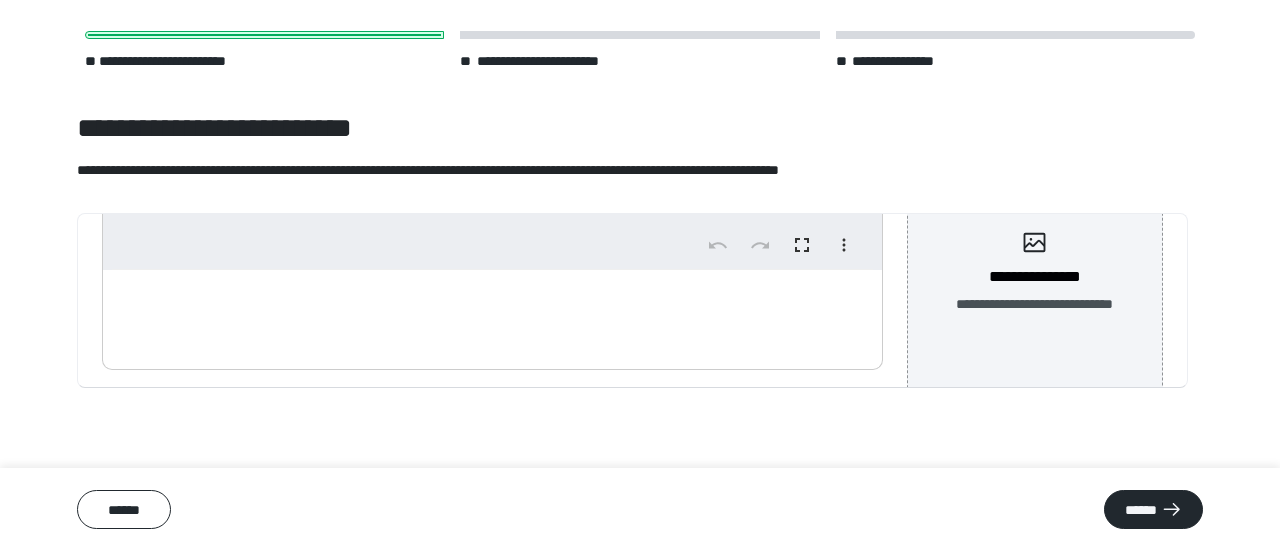 scroll, scrollTop: 263, scrollLeft: 0, axis: vertical 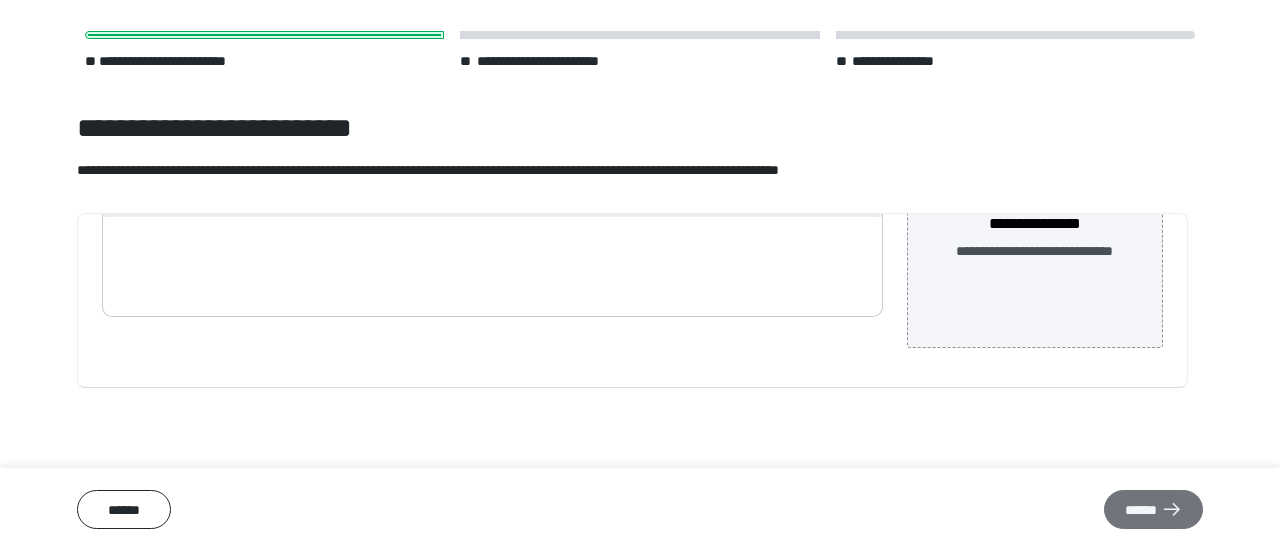 click on "******" at bounding box center [1153, 509] 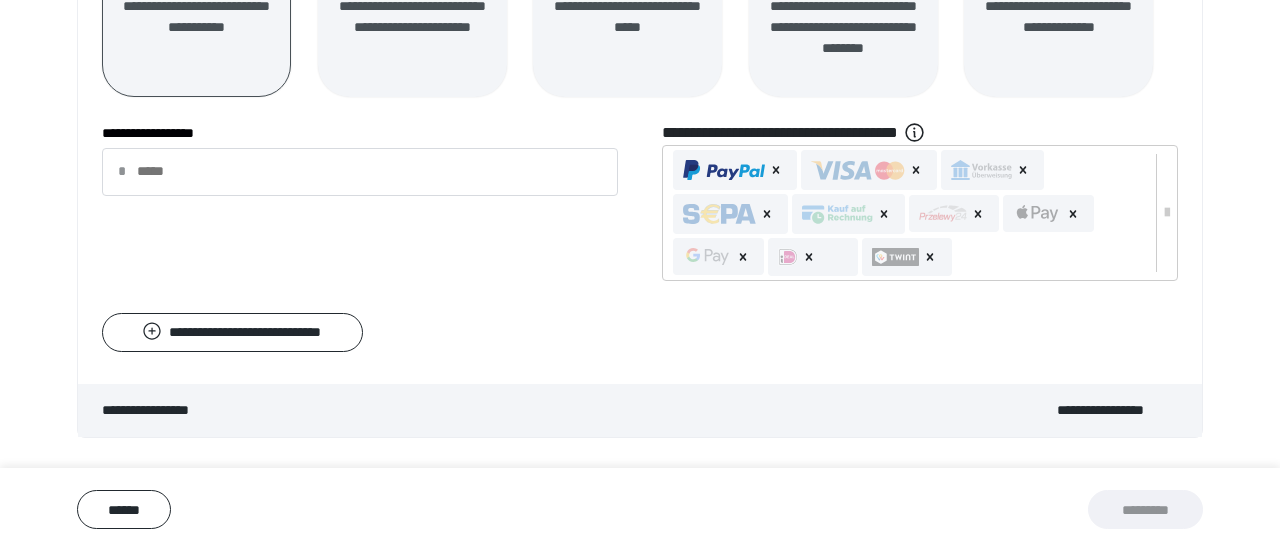 scroll, scrollTop: 502, scrollLeft: 0, axis: vertical 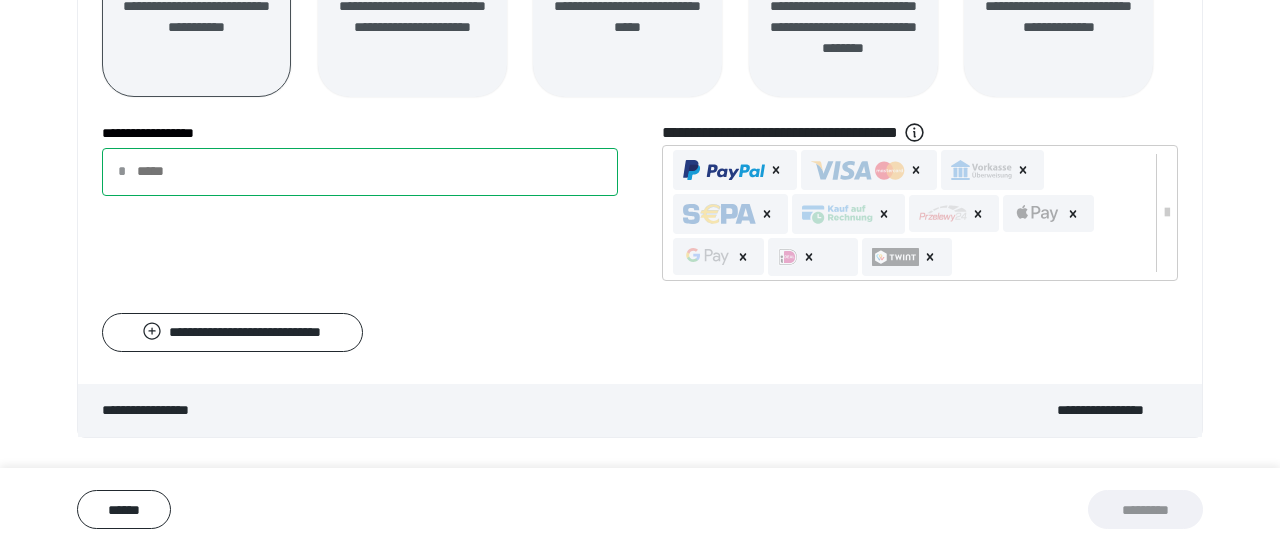 click on "**********" at bounding box center [360, 172] 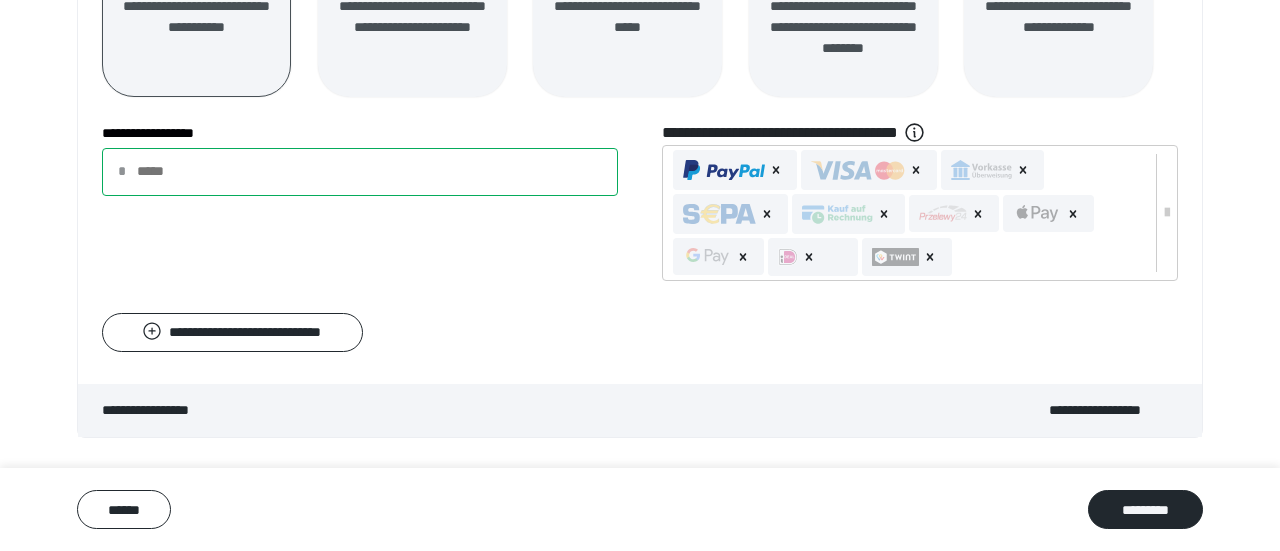 scroll, scrollTop: 653, scrollLeft: 0, axis: vertical 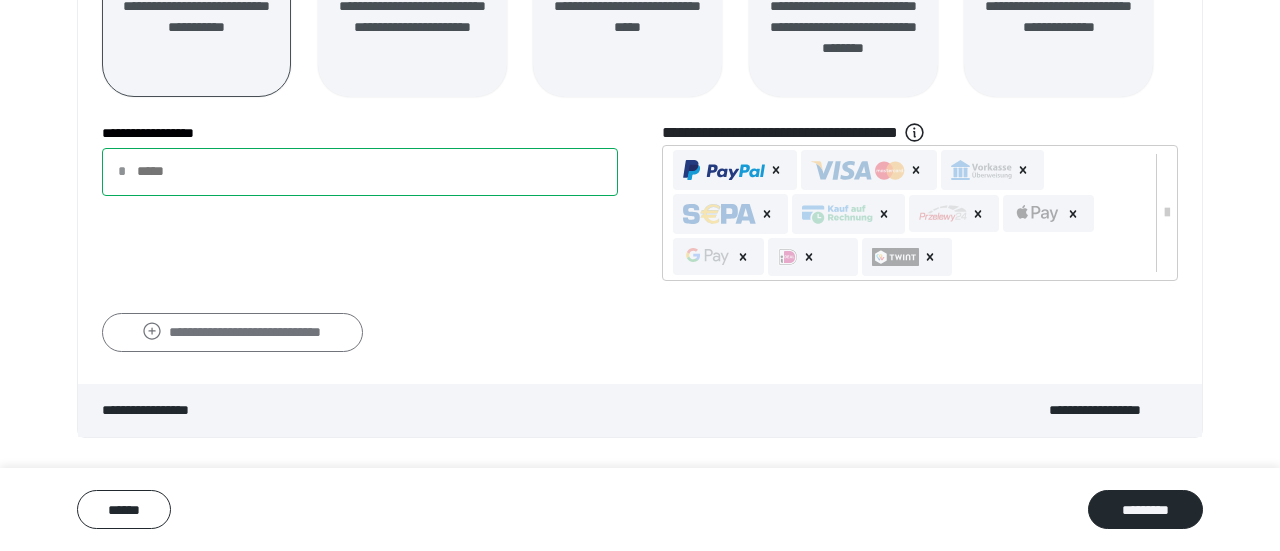 type on "*****" 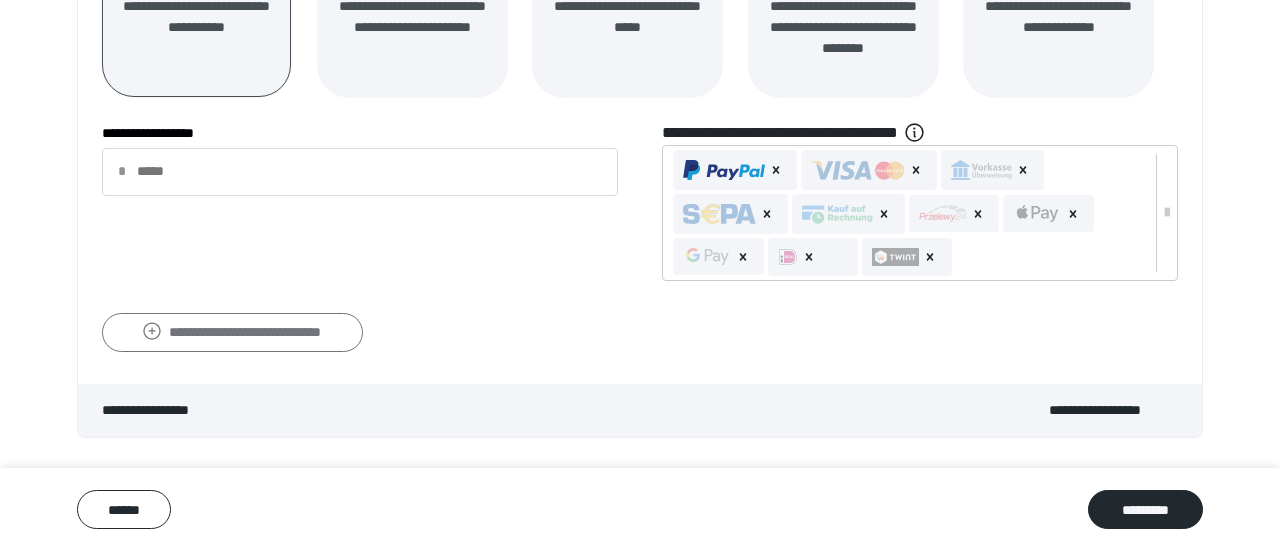 click on "**********" at bounding box center (232, 332) 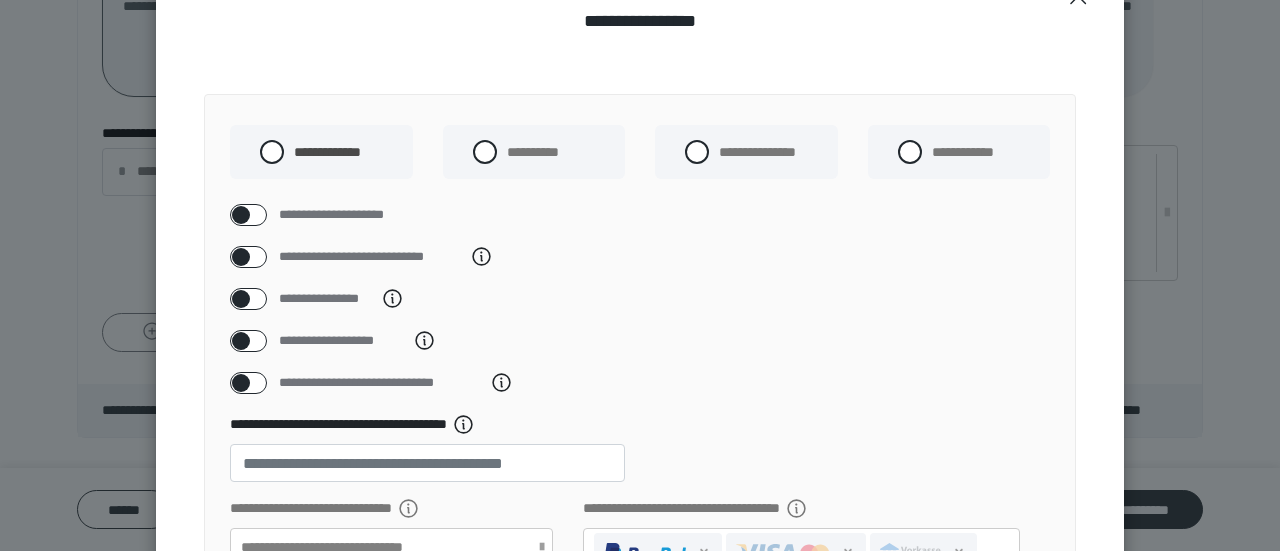 scroll, scrollTop: 113, scrollLeft: 0, axis: vertical 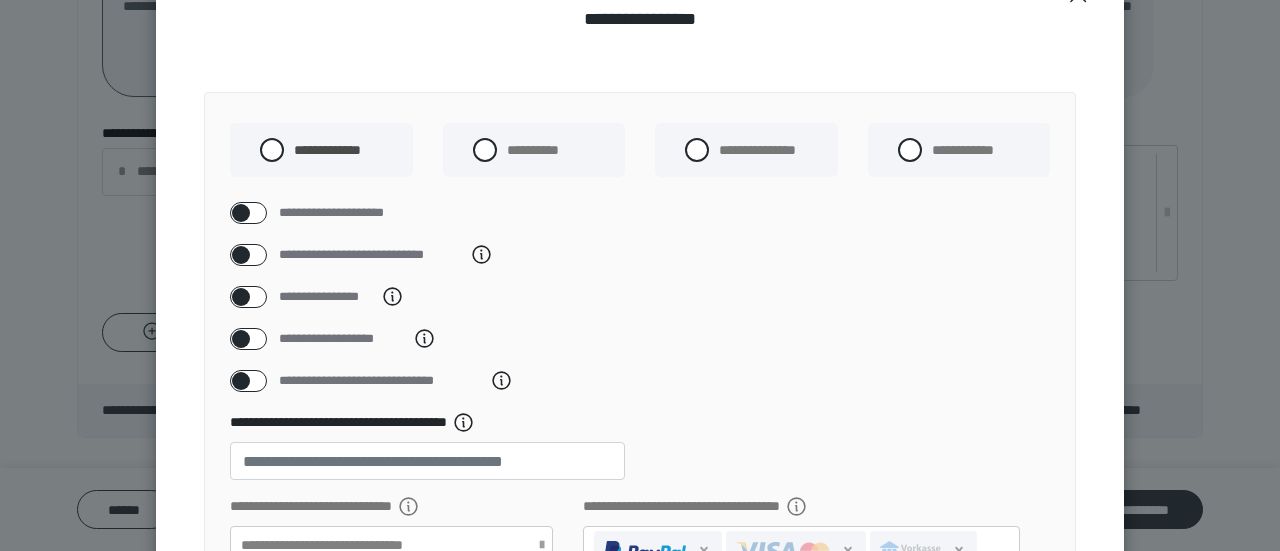 click at bounding box center [241, 381] 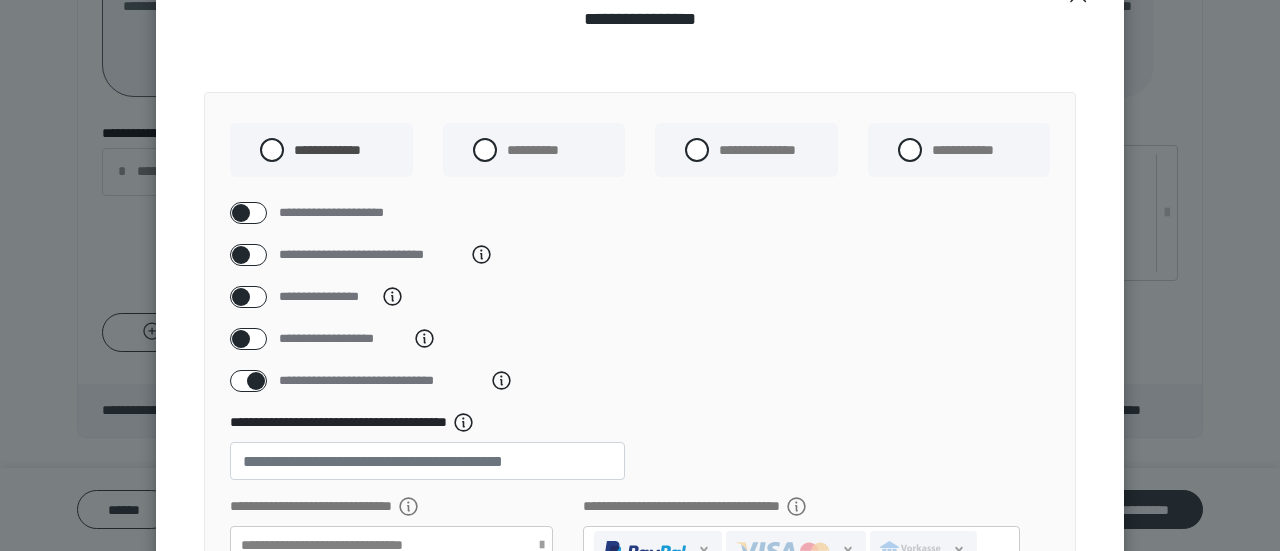 checkbox on "****" 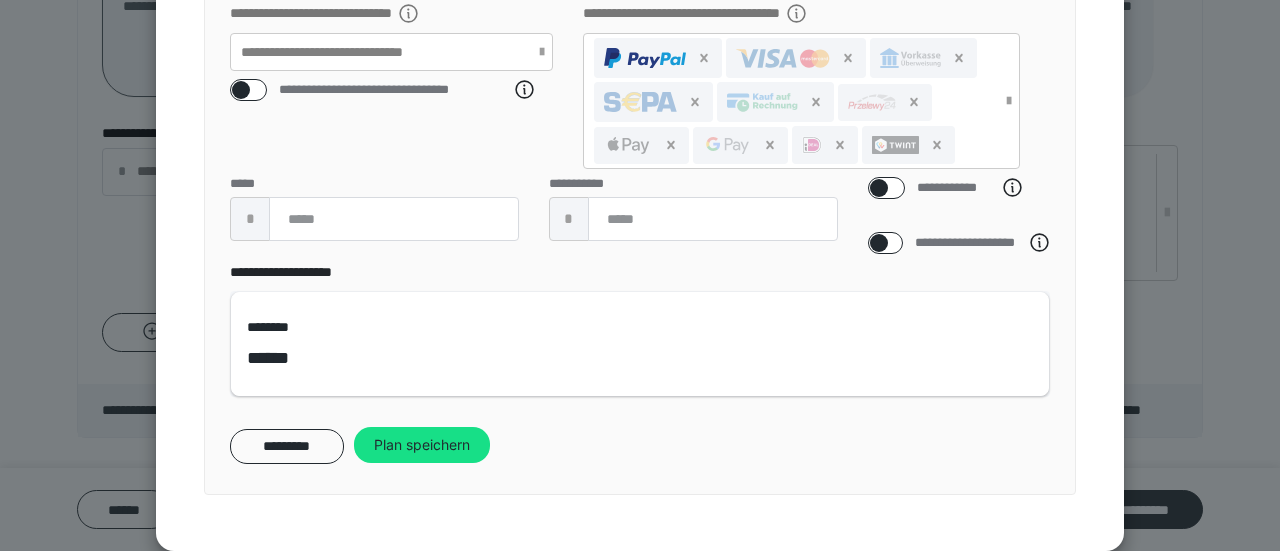 scroll, scrollTop: 625, scrollLeft: 0, axis: vertical 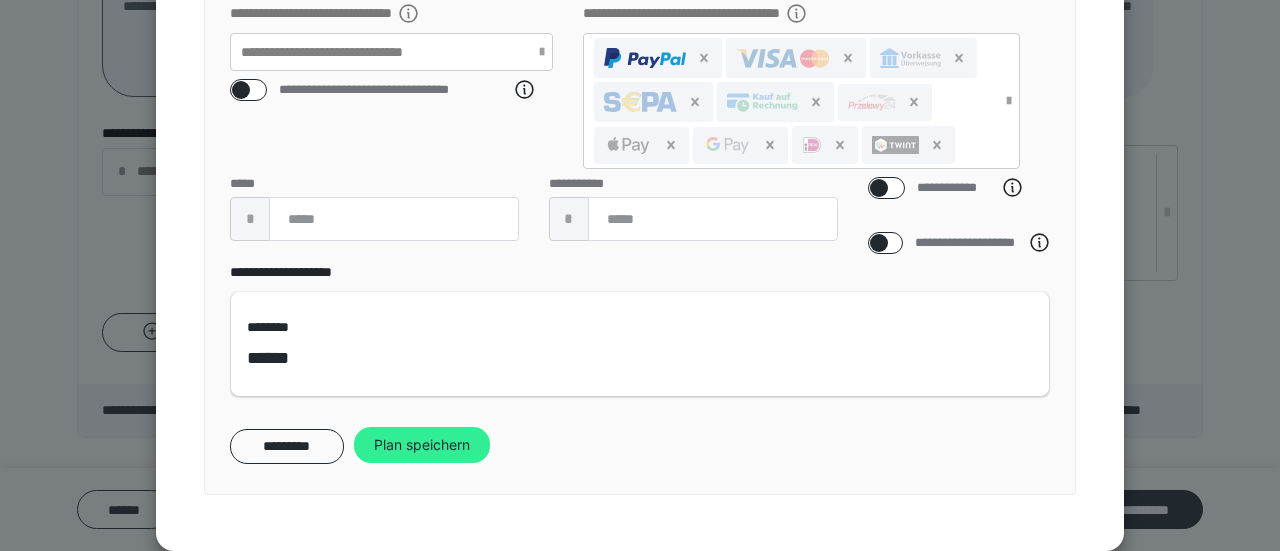 click on "Plan speichern" at bounding box center [422, 445] 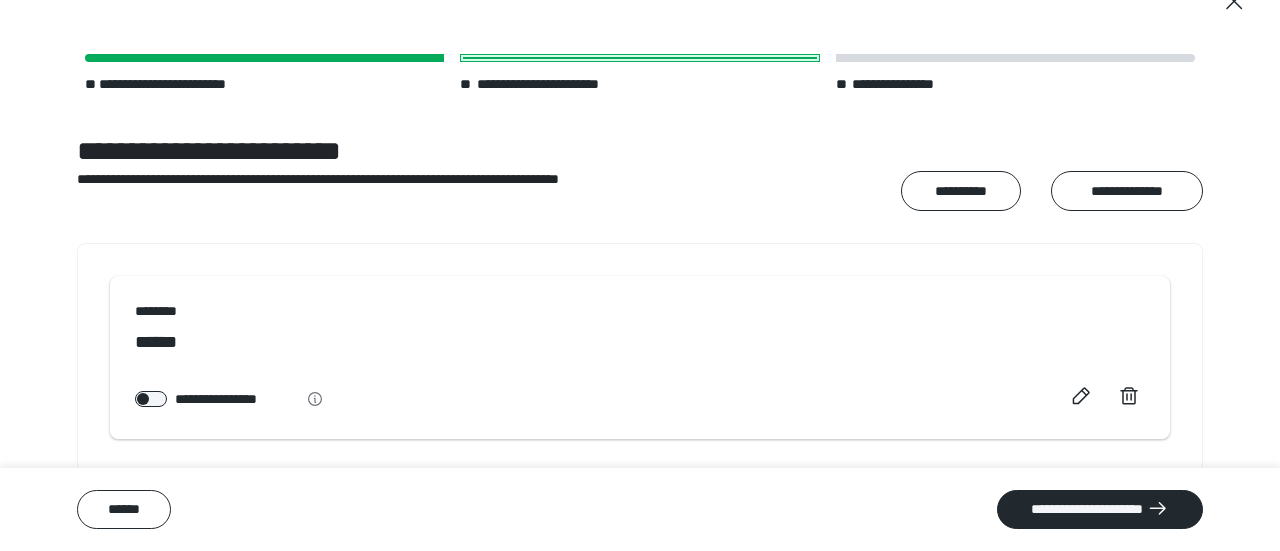 scroll, scrollTop: 0, scrollLeft: 0, axis: both 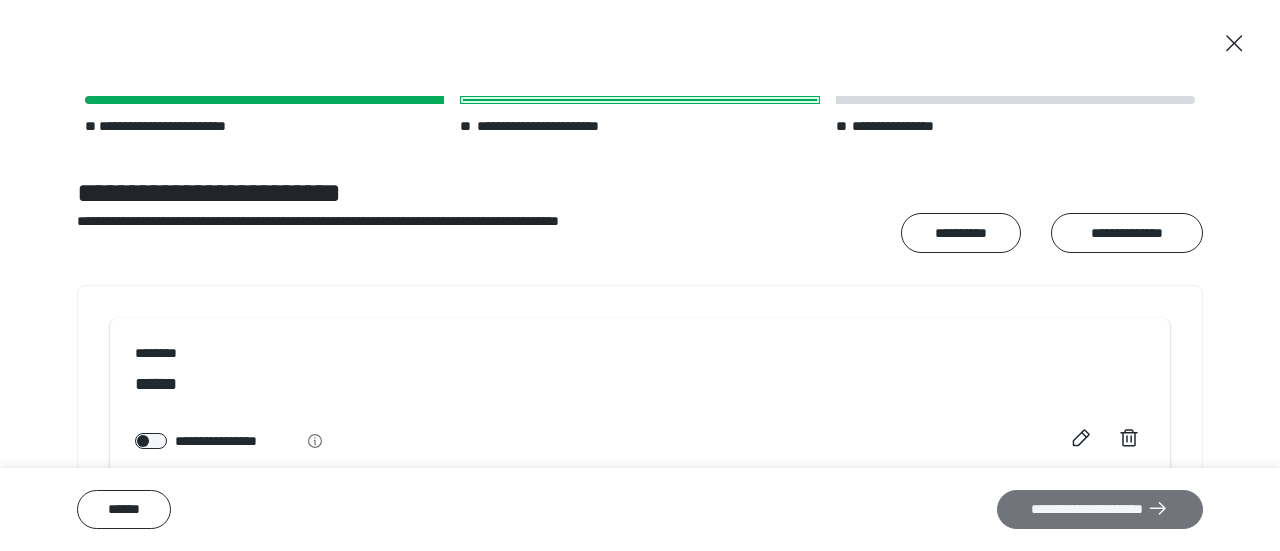 click on "**********" at bounding box center (1100, 509) 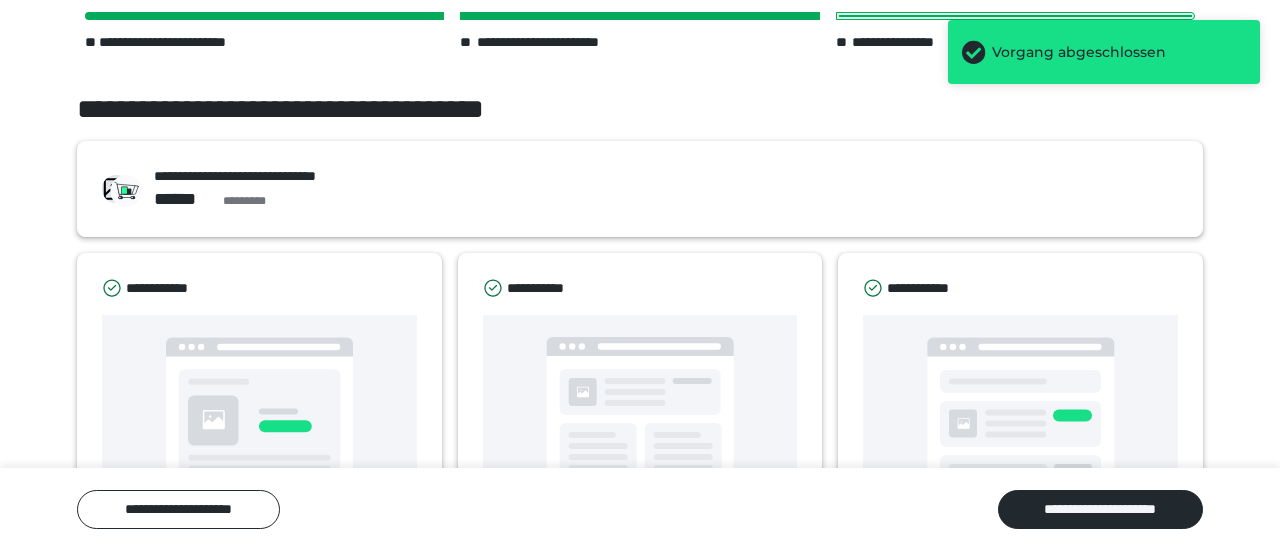 scroll, scrollTop: 218, scrollLeft: 0, axis: vertical 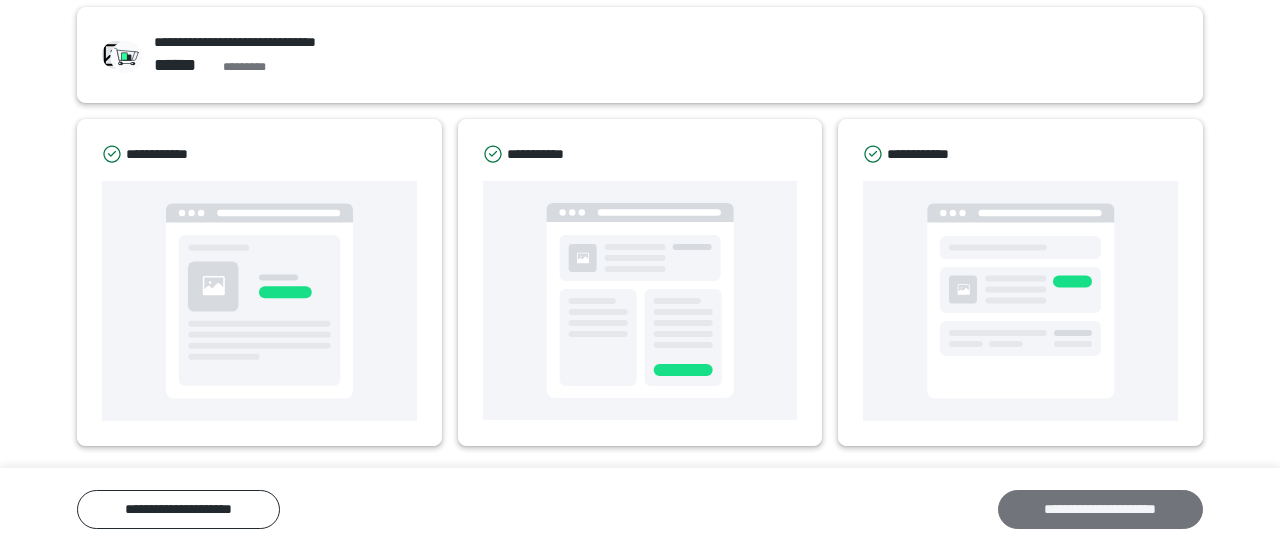 click on "**********" at bounding box center (1100, 509) 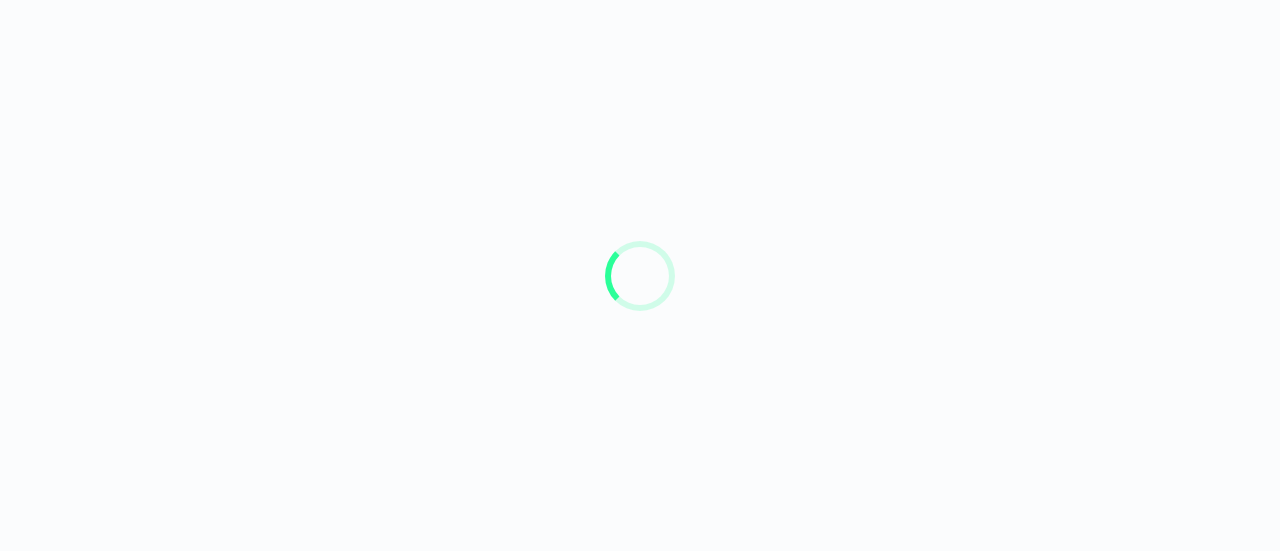 scroll, scrollTop: 0, scrollLeft: 0, axis: both 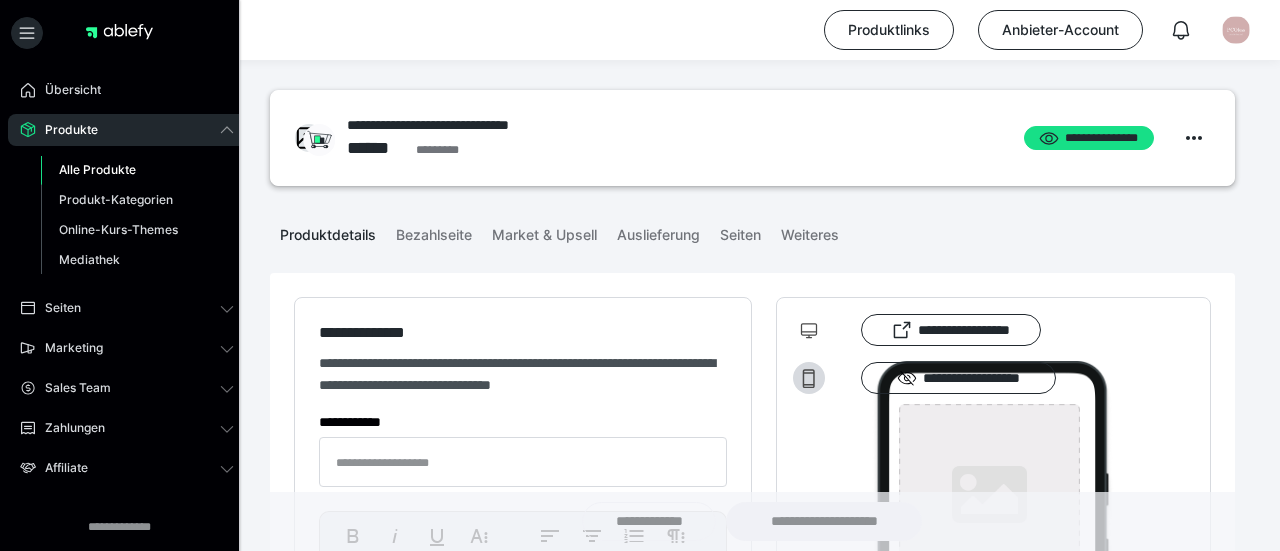 type on "**********" 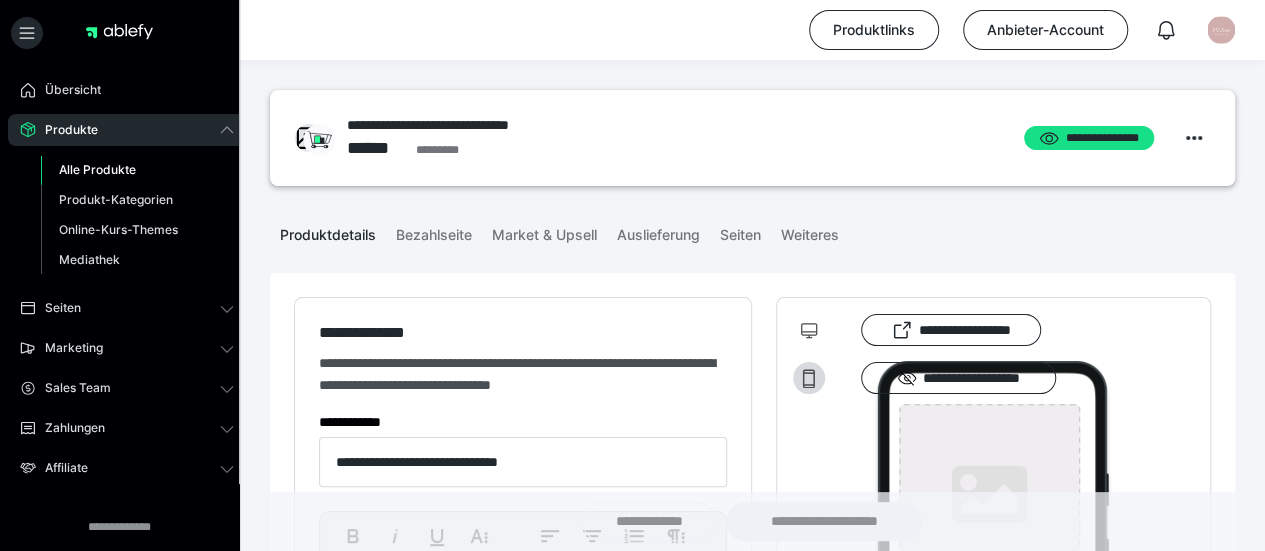 type on "**********" 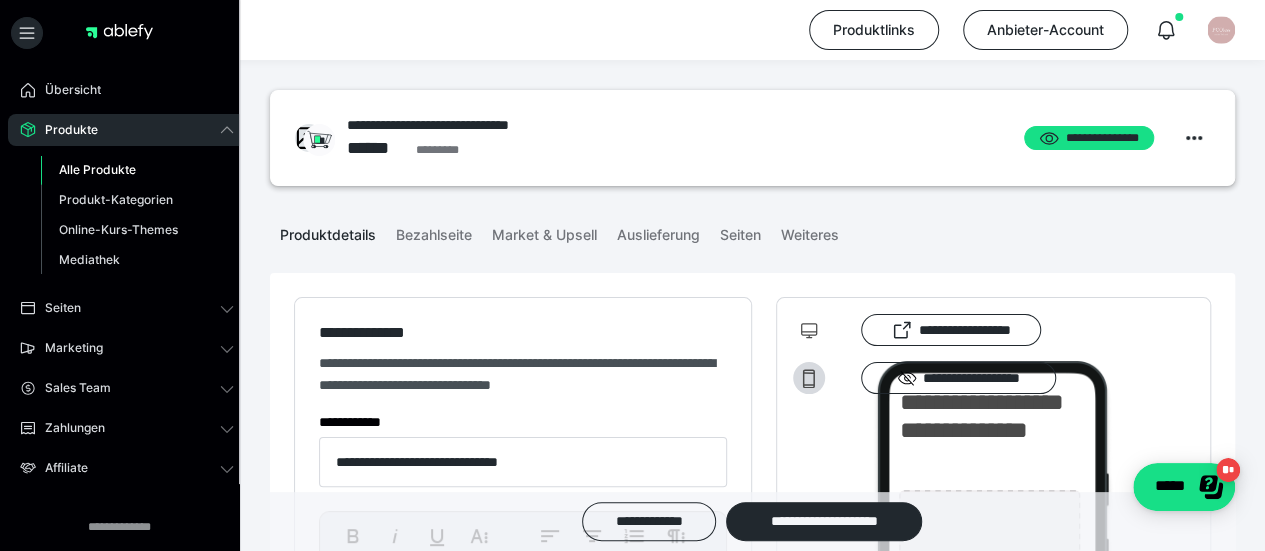 scroll, scrollTop: 0, scrollLeft: 0, axis: both 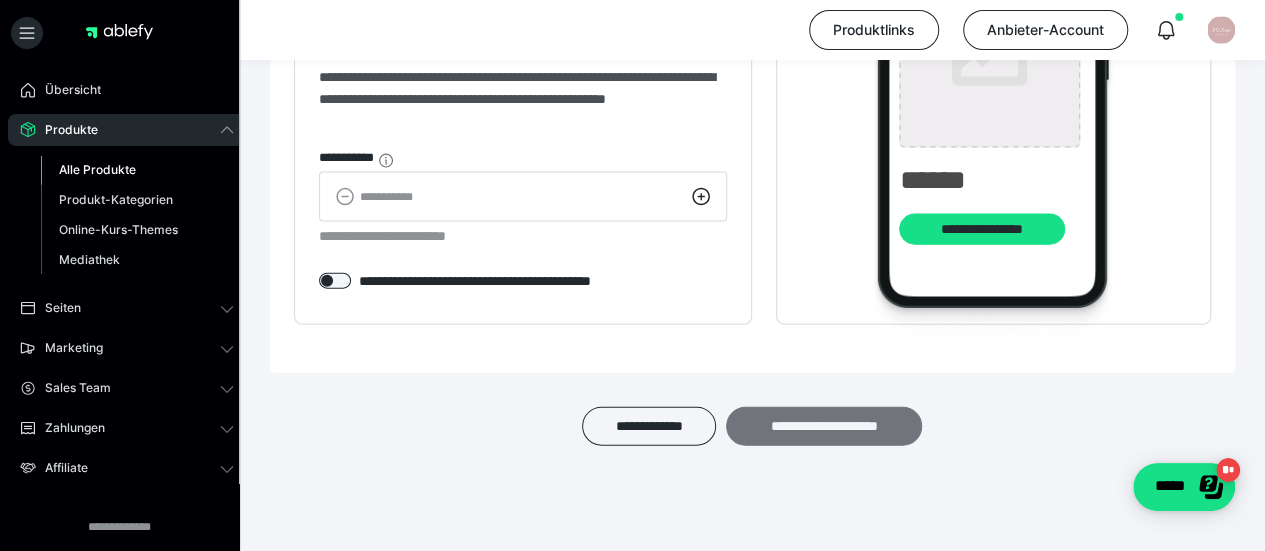 click on "**********" at bounding box center (824, 426) 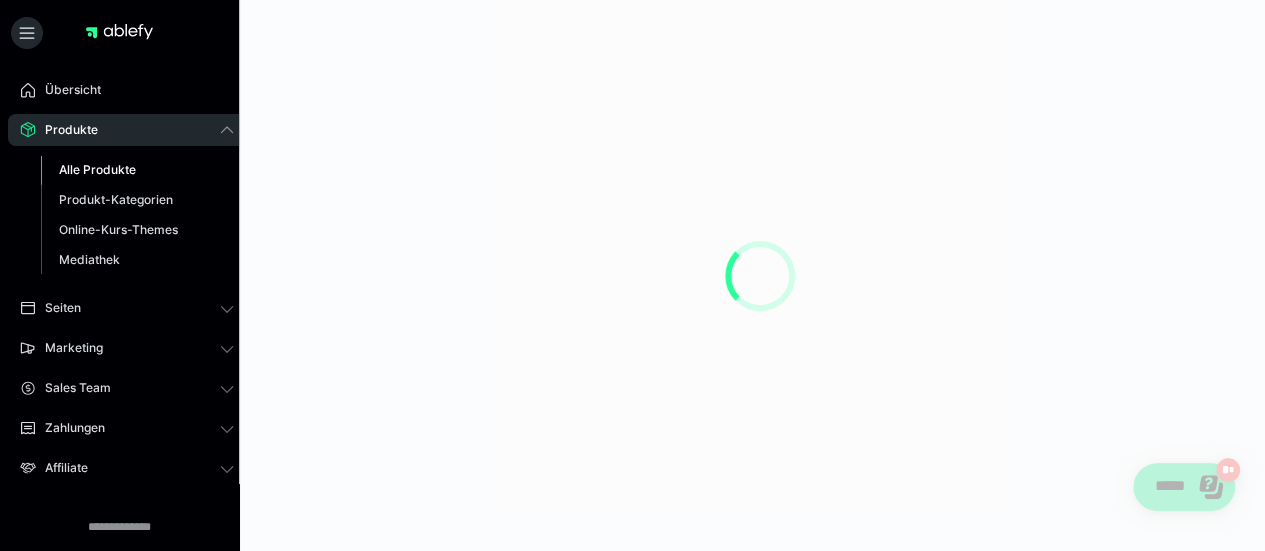 scroll, scrollTop: 0, scrollLeft: 0, axis: both 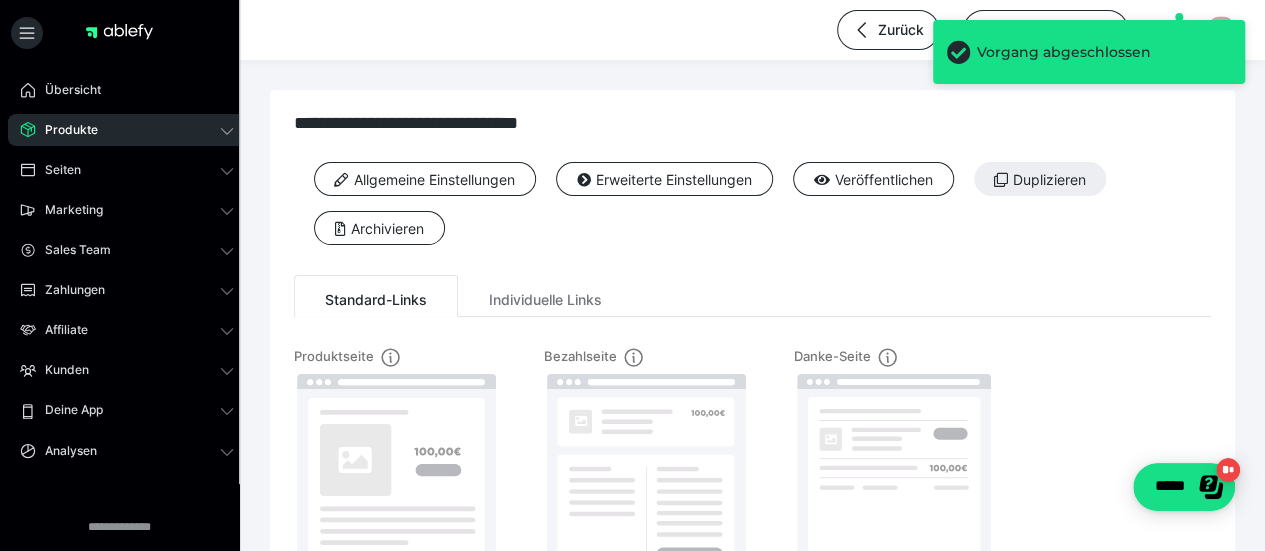 click on "Produkte" at bounding box center [127, 130] 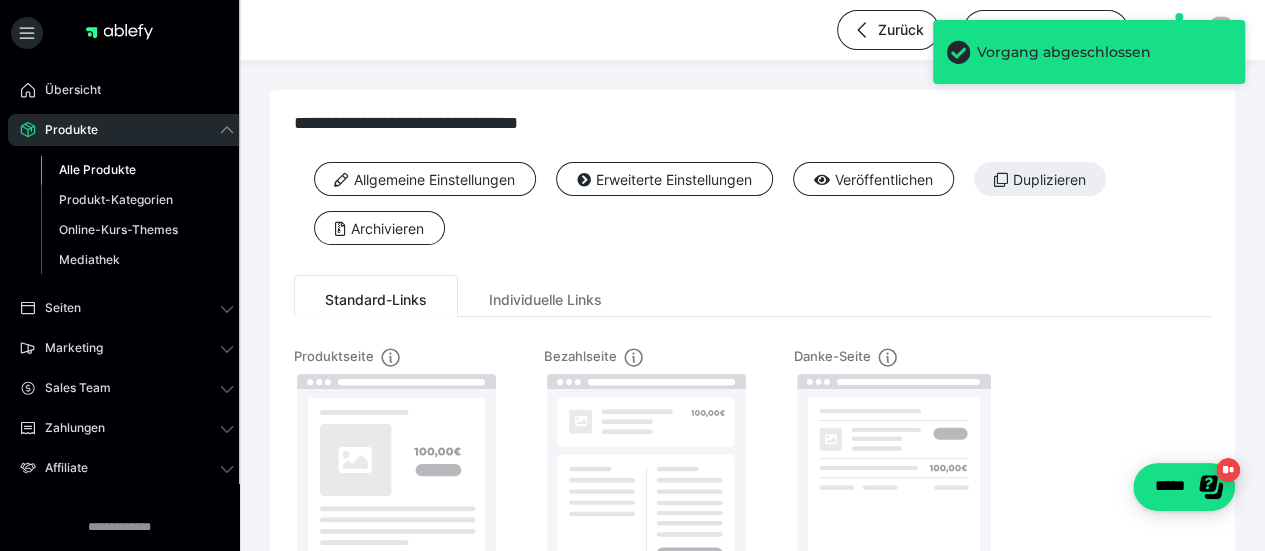 click on "Alle Produkte" at bounding box center [137, 170] 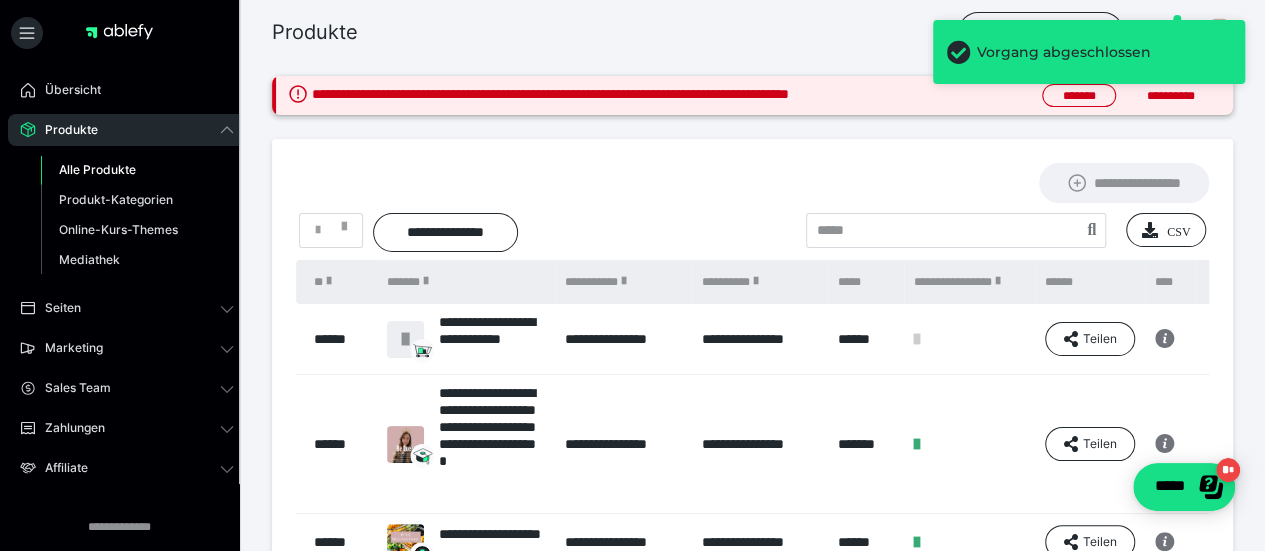 scroll, scrollTop: 31, scrollLeft: 0, axis: vertical 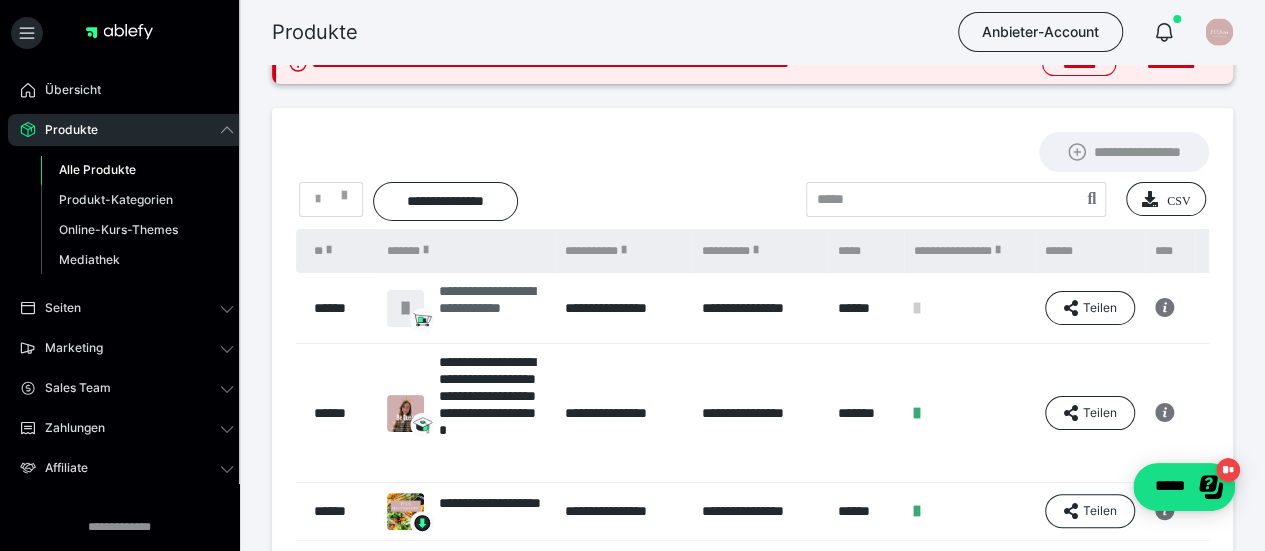 click on "**********" at bounding box center [492, 308] 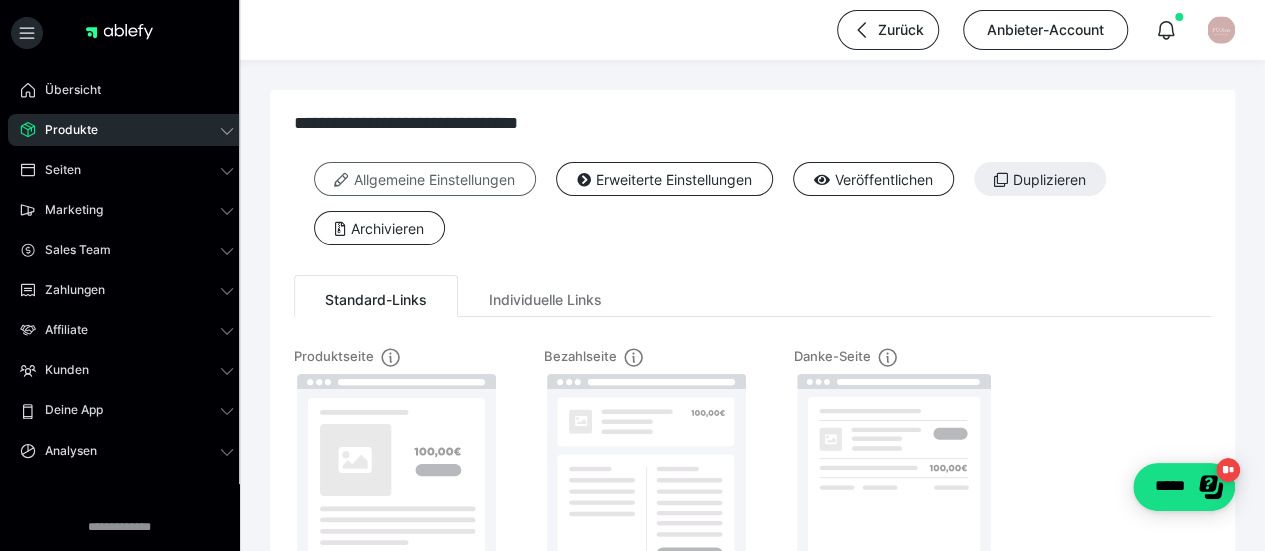 click on "Allgemeine Einstellungen" at bounding box center [425, 179] 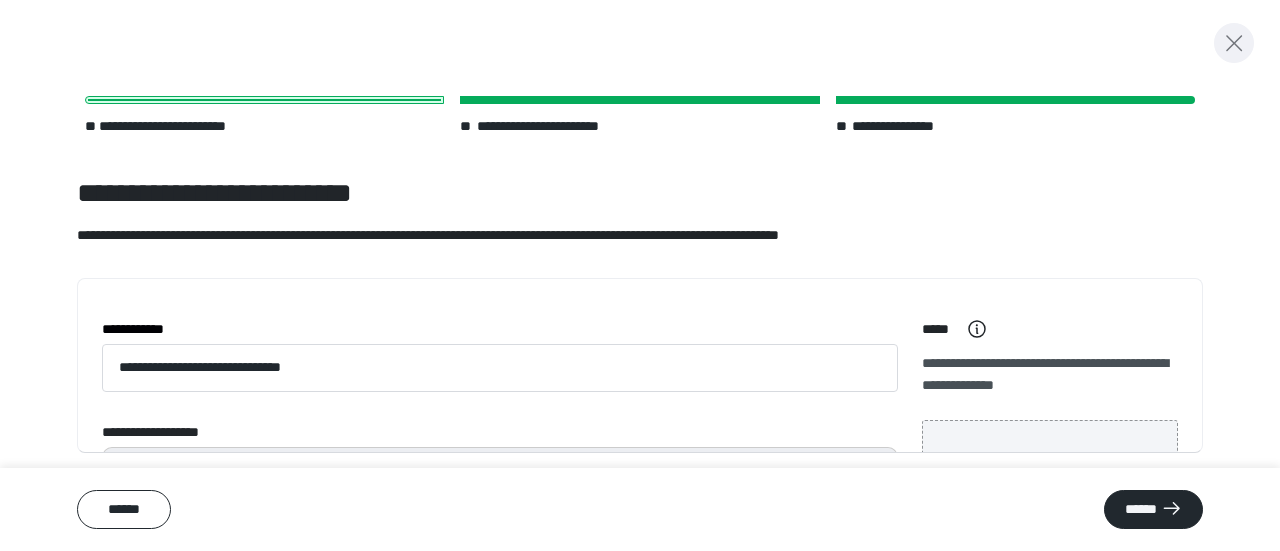 click 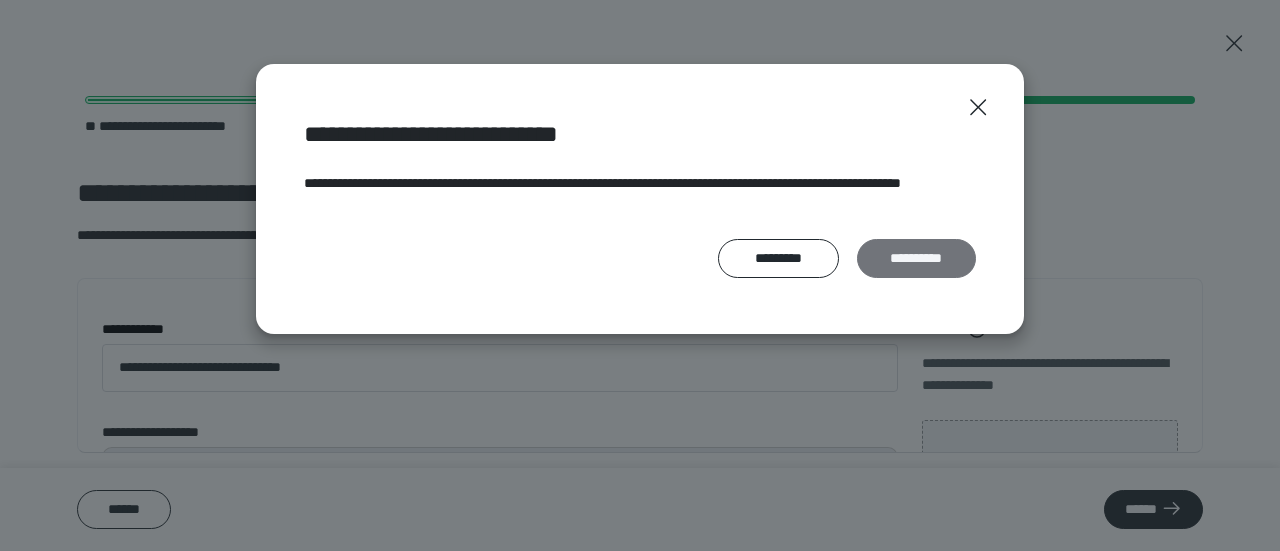click on "**********" at bounding box center (916, 258) 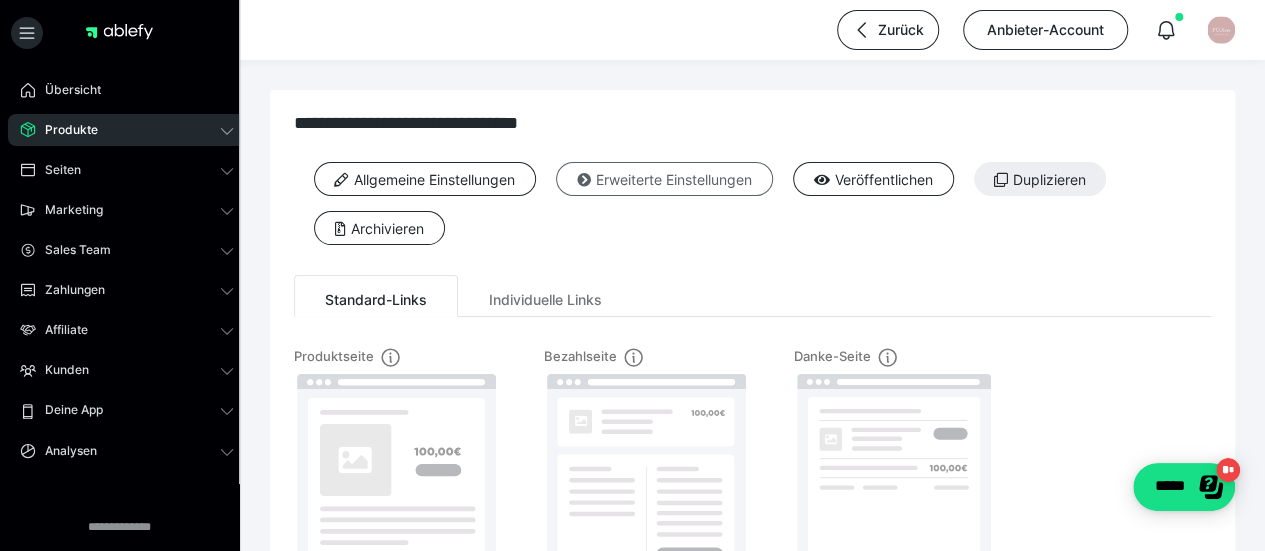 click on "Erweiterte Einstellungen" at bounding box center (664, 179) 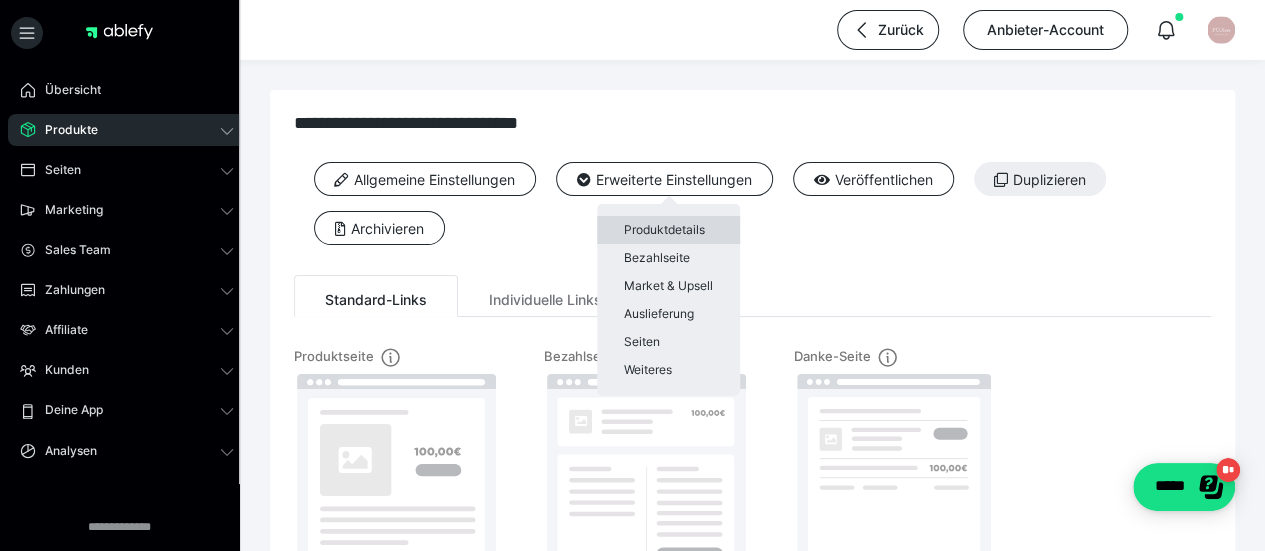click on "Produktdetails" at bounding box center [668, 230] 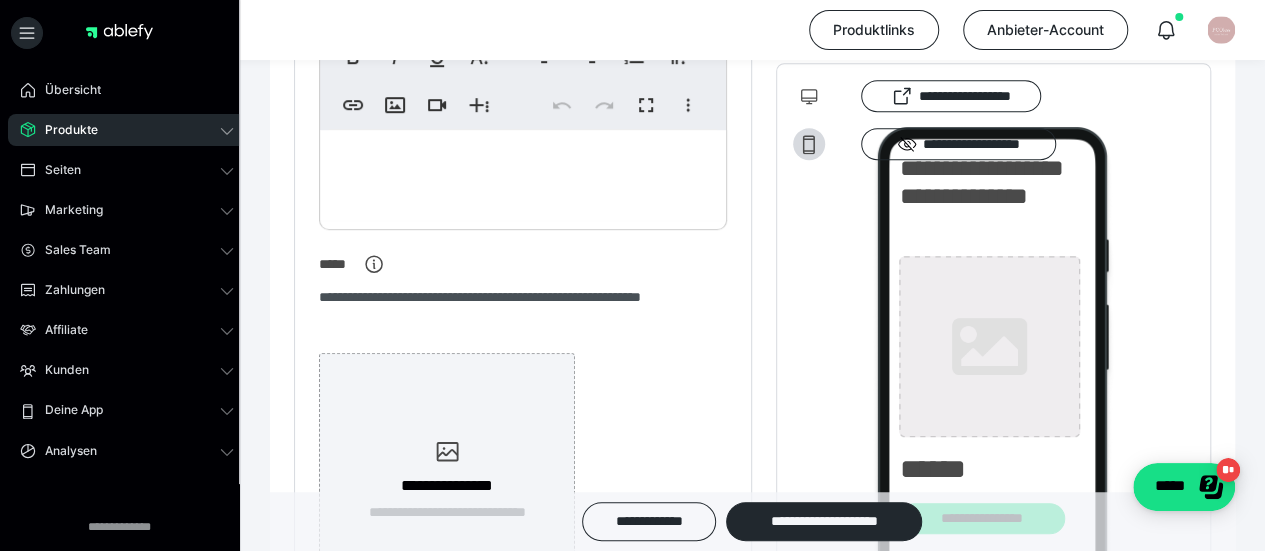 scroll, scrollTop: 0, scrollLeft: 0, axis: both 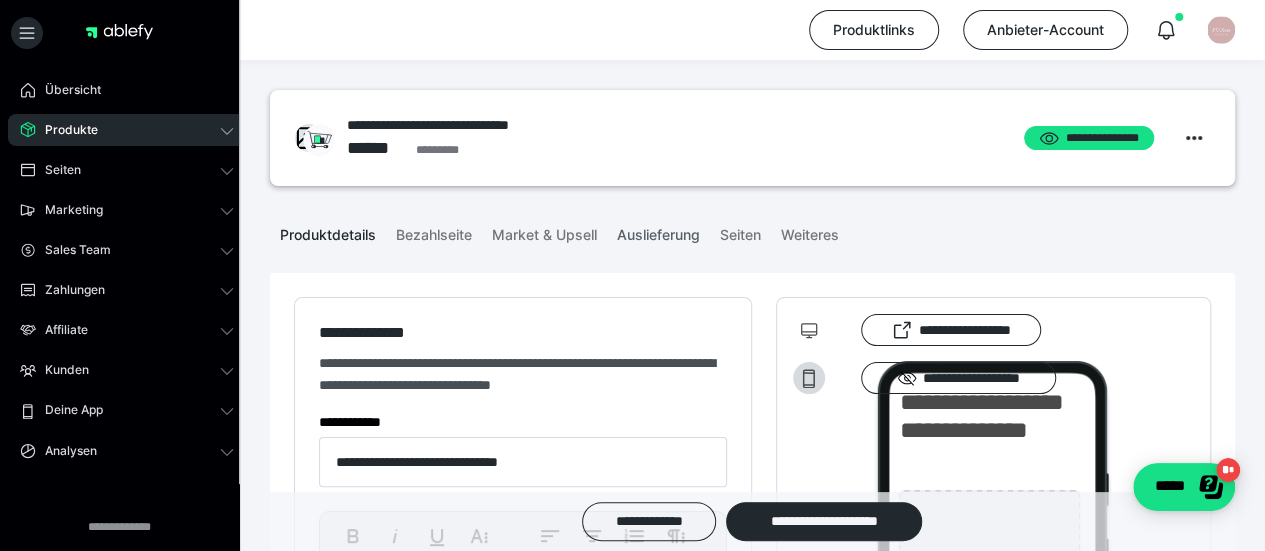 click on "Auslieferung" at bounding box center [658, 231] 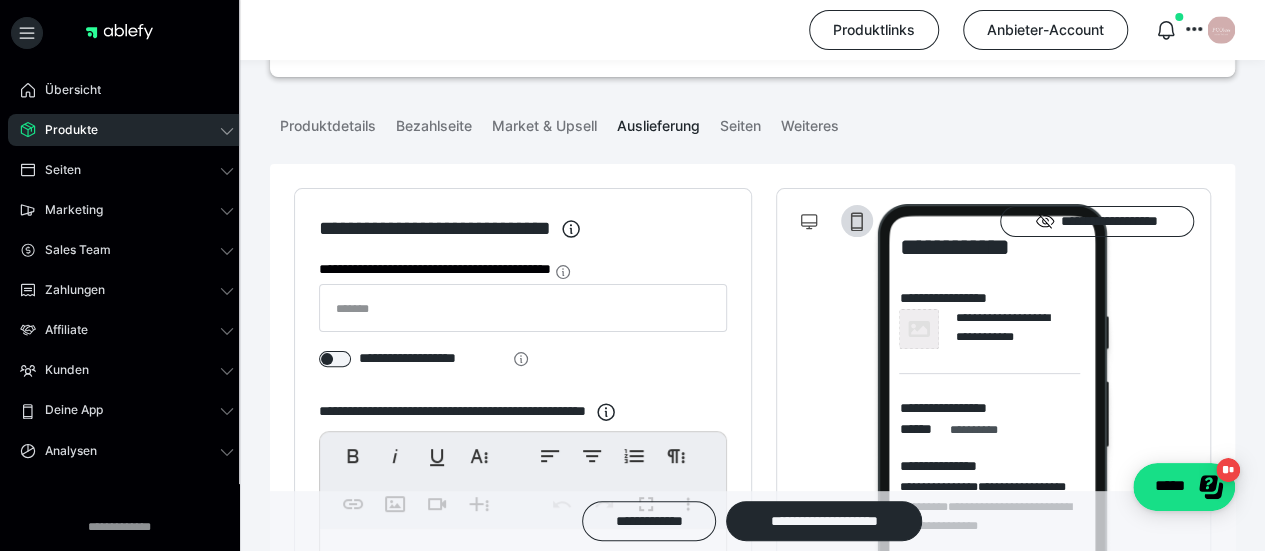 scroll, scrollTop: 0, scrollLeft: 0, axis: both 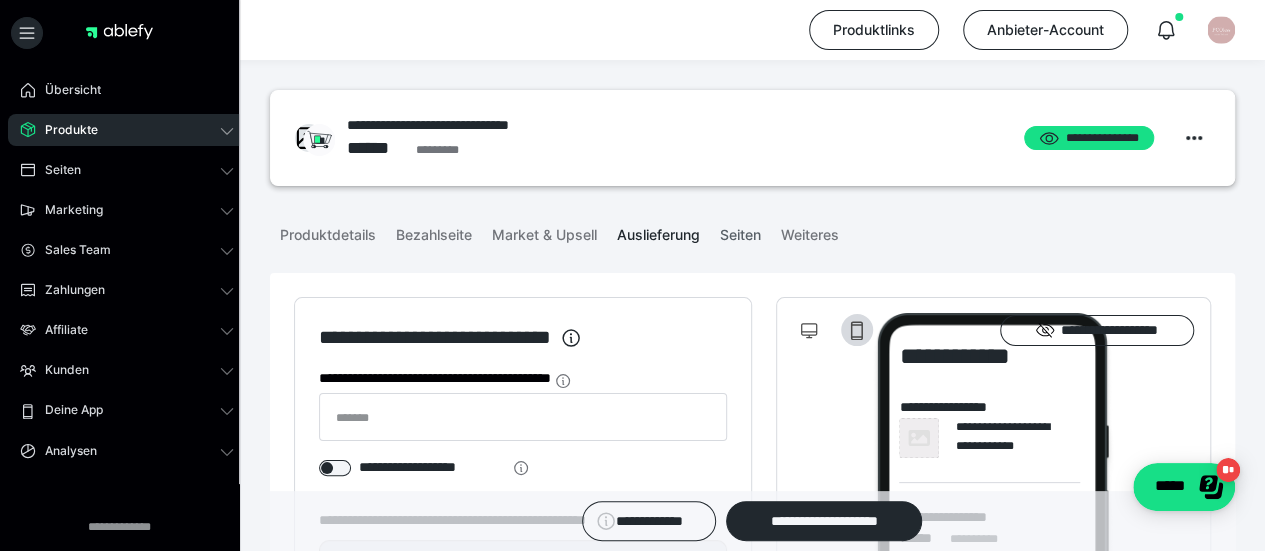 click on "Seiten" at bounding box center (740, 231) 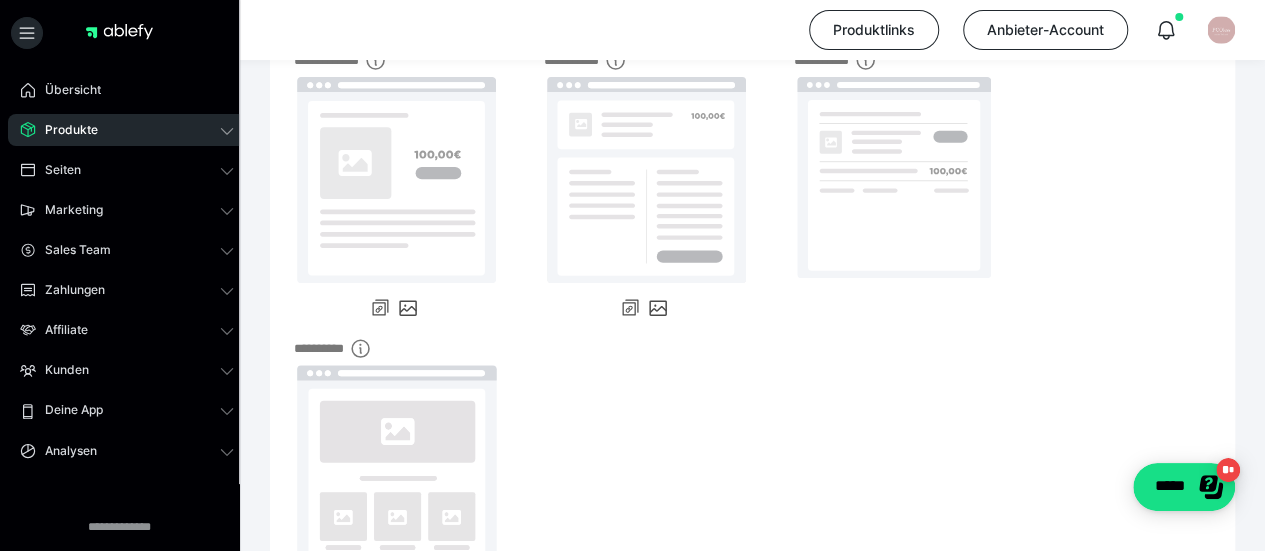 scroll, scrollTop: 0, scrollLeft: 0, axis: both 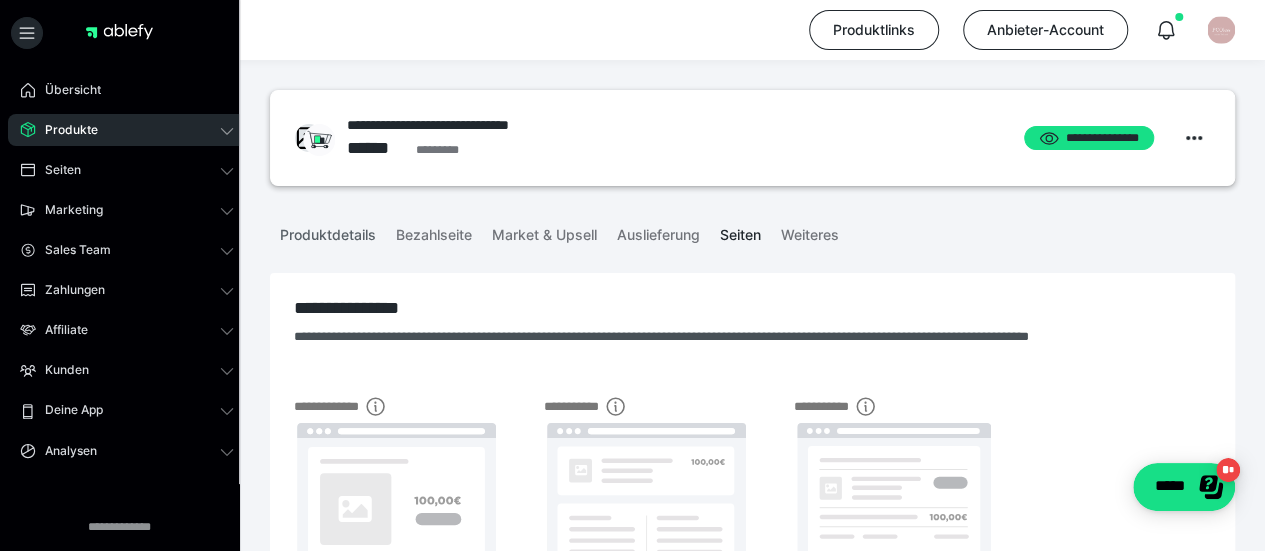 click on "Produktdetails" at bounding box center [328, 231] 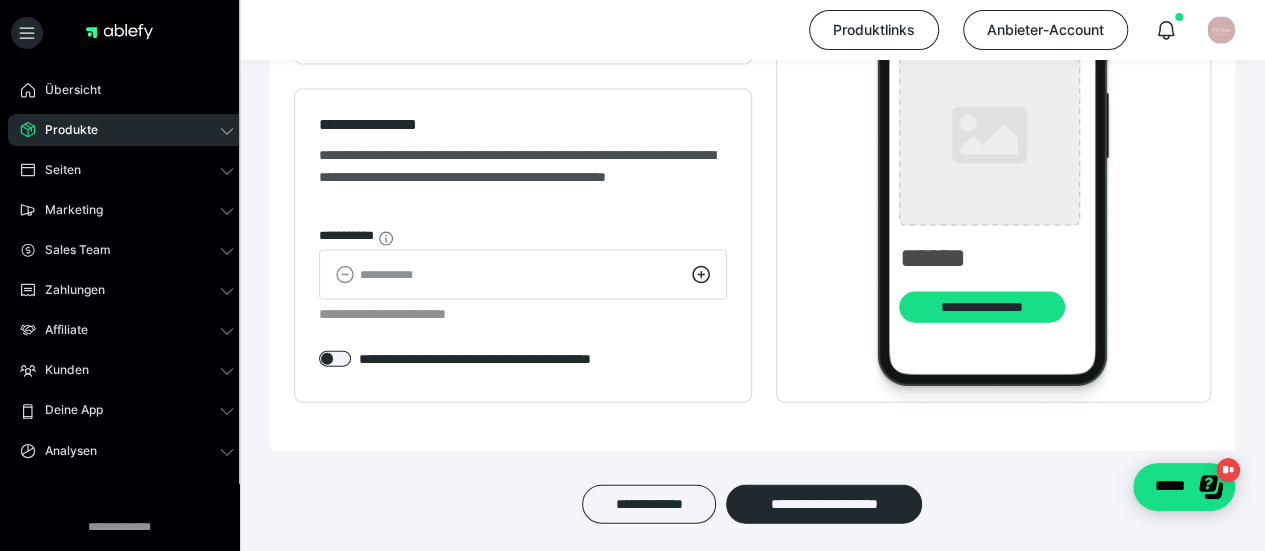 scroll, scrollTop: 2134, scrollLeft: 0, axis: vertical 